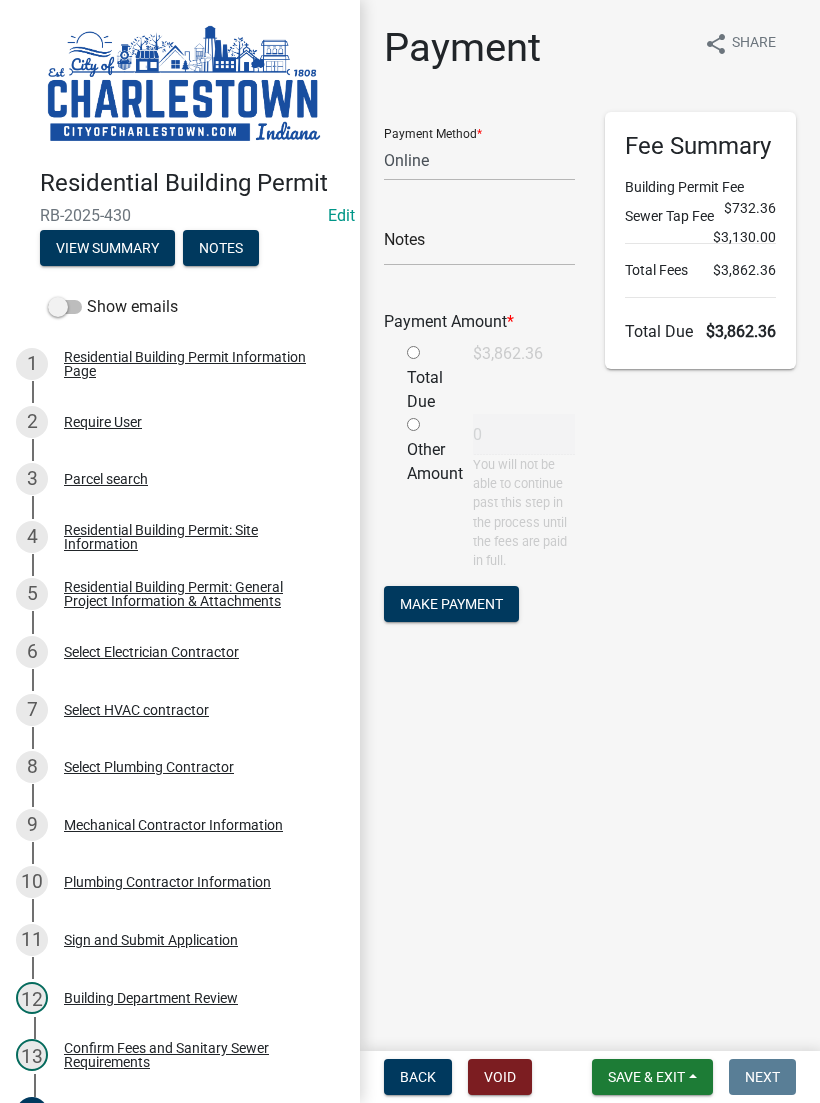 select on "3: 3" 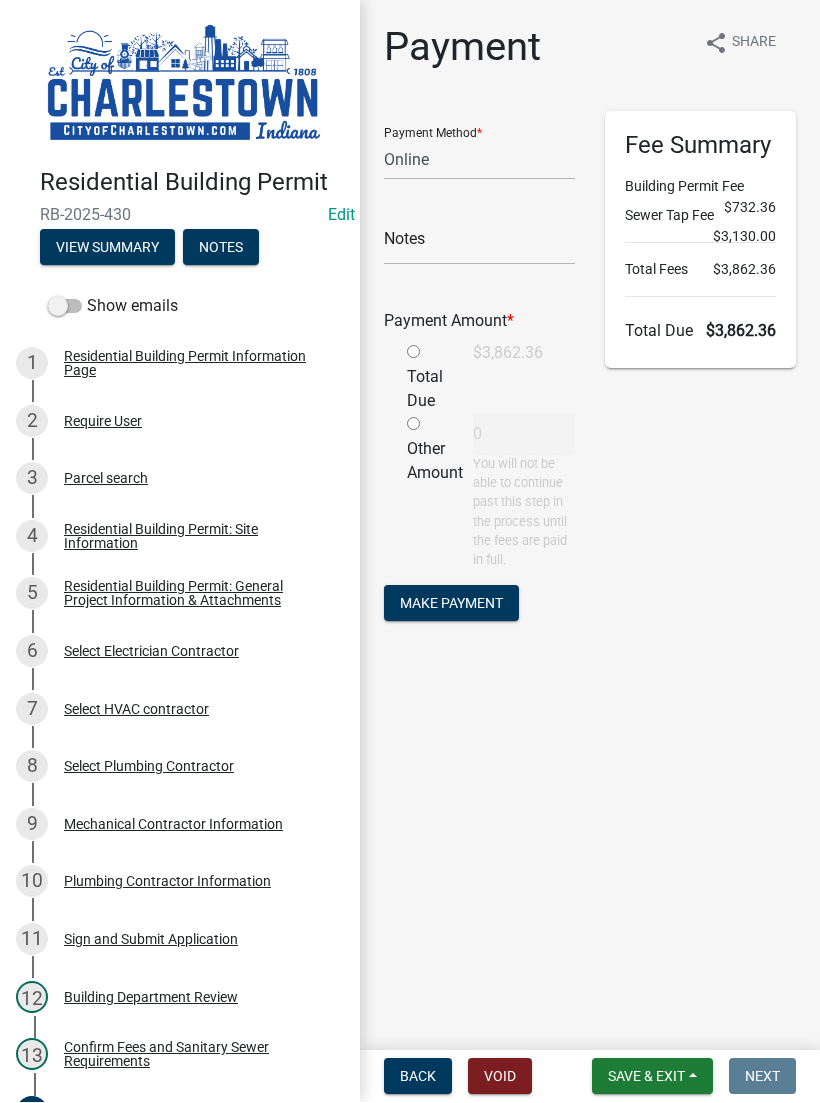 click on "Save & Exit" at bounding box center [652, 1077] 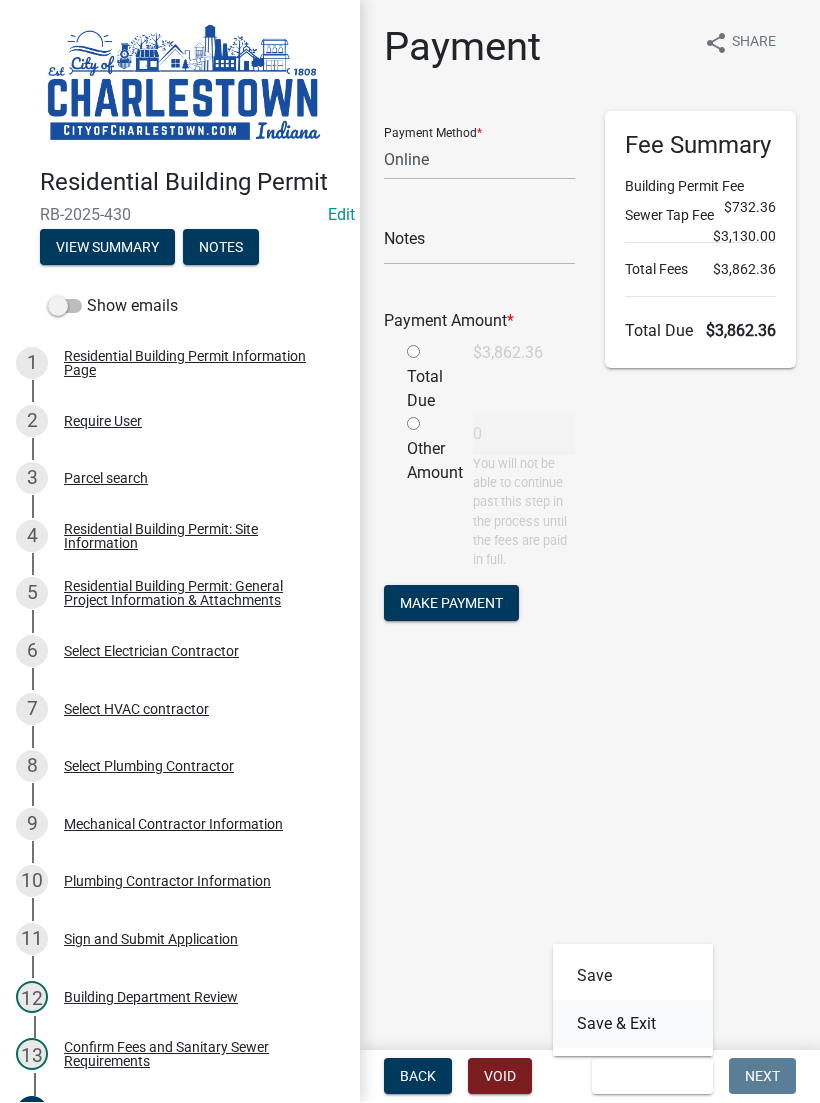 click on "Save & Exit" at bounding box center [633, 1025] 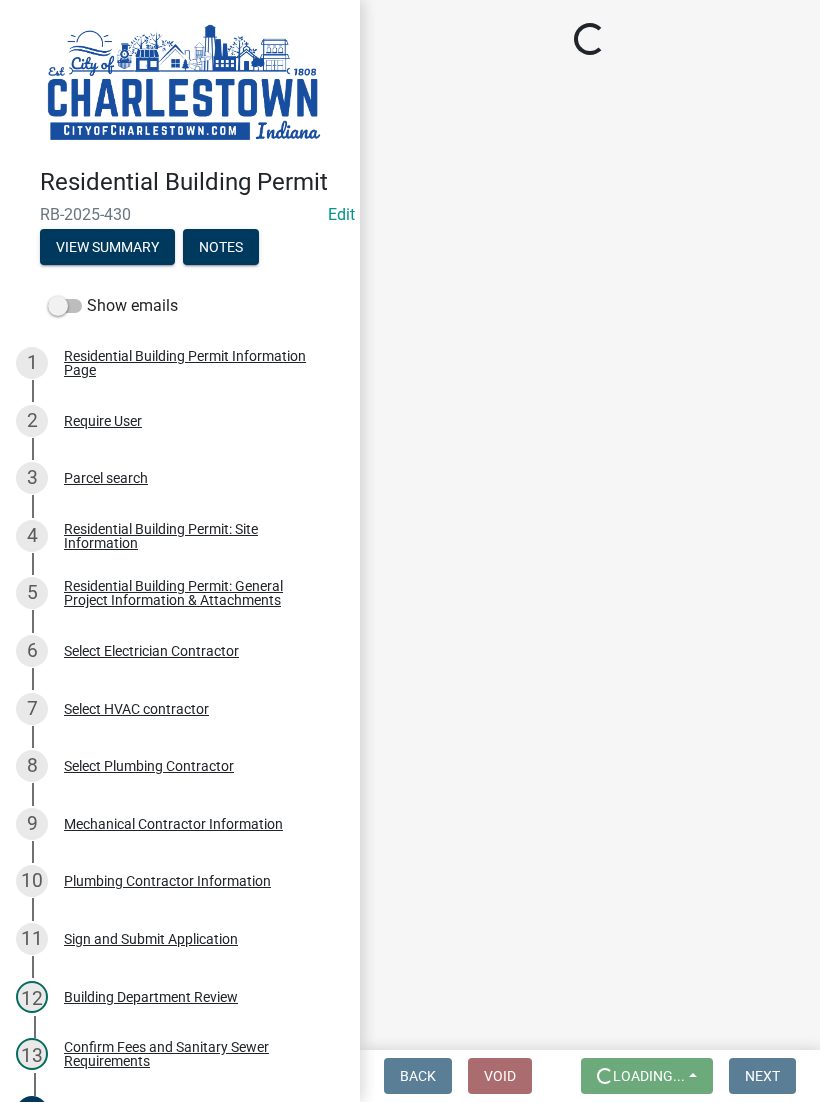 scroll, scrollTop: 1, scrollLeft: 0, axis: vertical 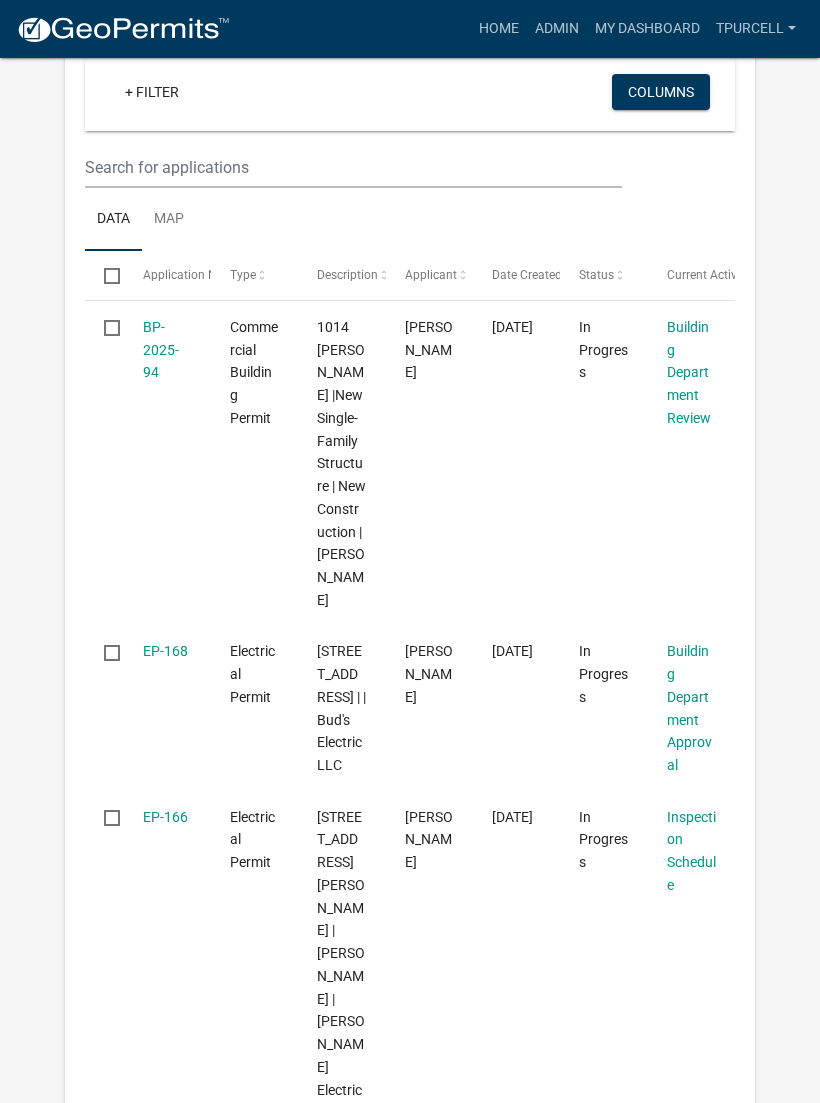 click on "more_horiz  Home  Admin  My Dashboard   Tpurcell  Admin Account Contractor Profile Logout My Dashboard Settings  settings My Workflow Applications:  Items: 0   expand   Bulk Actions   Void   + Filter   Columns  Data Map Select Application Number Type Description Applicant Date Created Status Current Activity No data to display  0 selected /   0 total   1  Workflow Applications Shared By Me:  Items: 0   expand   Bulk Actions   Void   + Filter   Columns  Data Map Select Application Number Type Description Applicant Date Created Status Current Activity No data to display  0 selected /   0 total   1  Workflow Applications Shared With Me:  Items: 0   expand   Bulk Actions   Void   + Filter   Columns  Data Map Select Application Number Type Description Applicant Date Created Status Current Activity No data to display  0 selected /   0 total   1  Applications Needing My Attention:  collapse   Bulk Actions   Void   + Filter   Columns  Data Map Select Application Number Type Description Applicant Date Created Status" 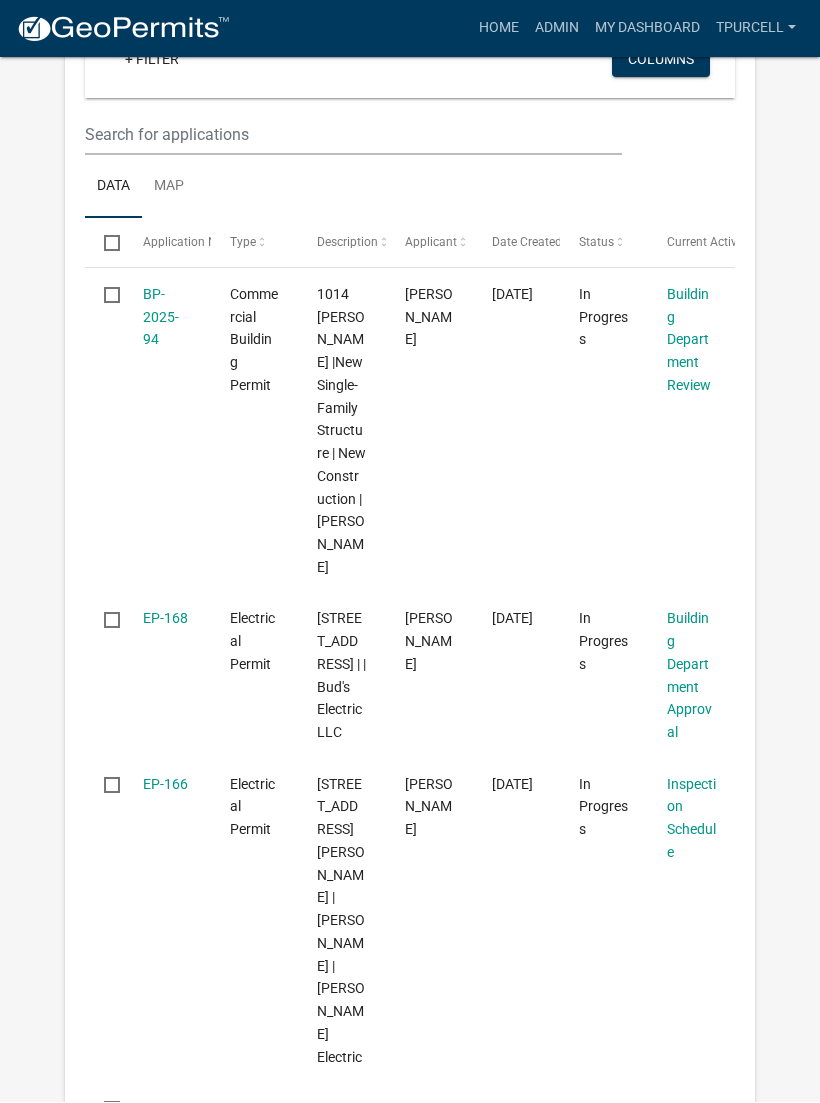 scroll, scrollTop: 464, scrollLeft: 0, axis: vertical 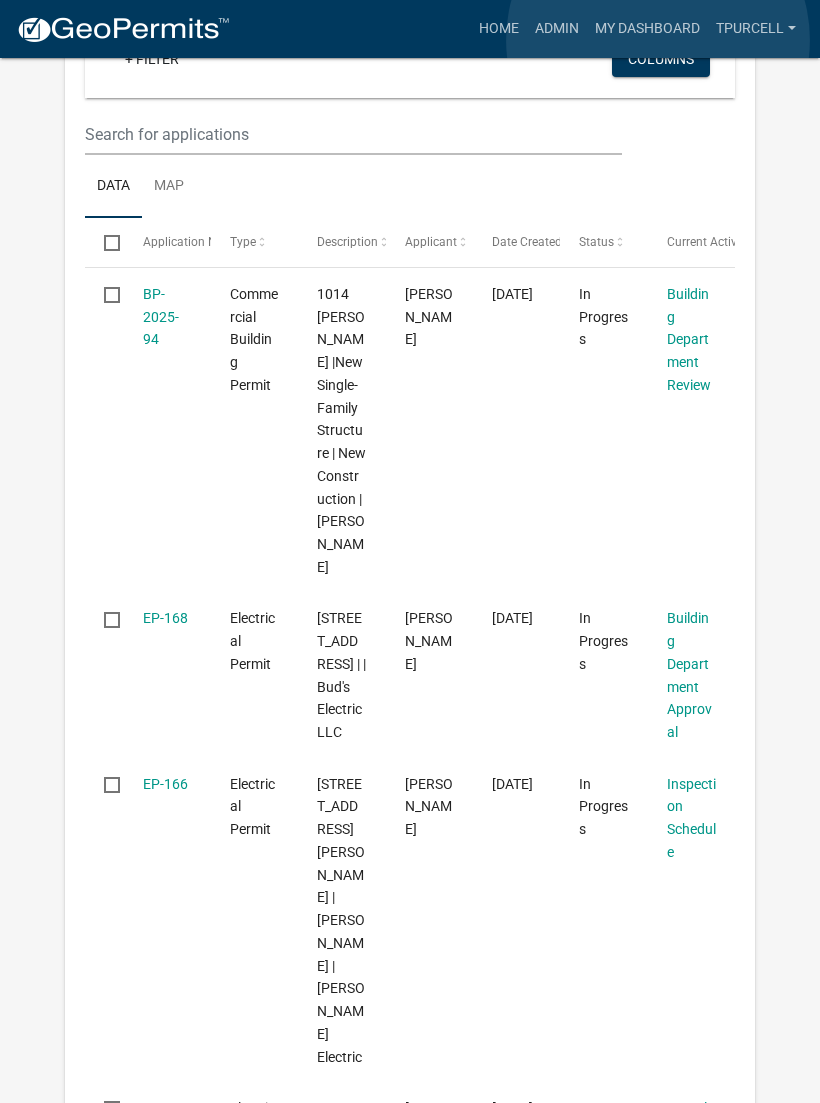 click on "My Dashboard" at bounding box center [647, 29] 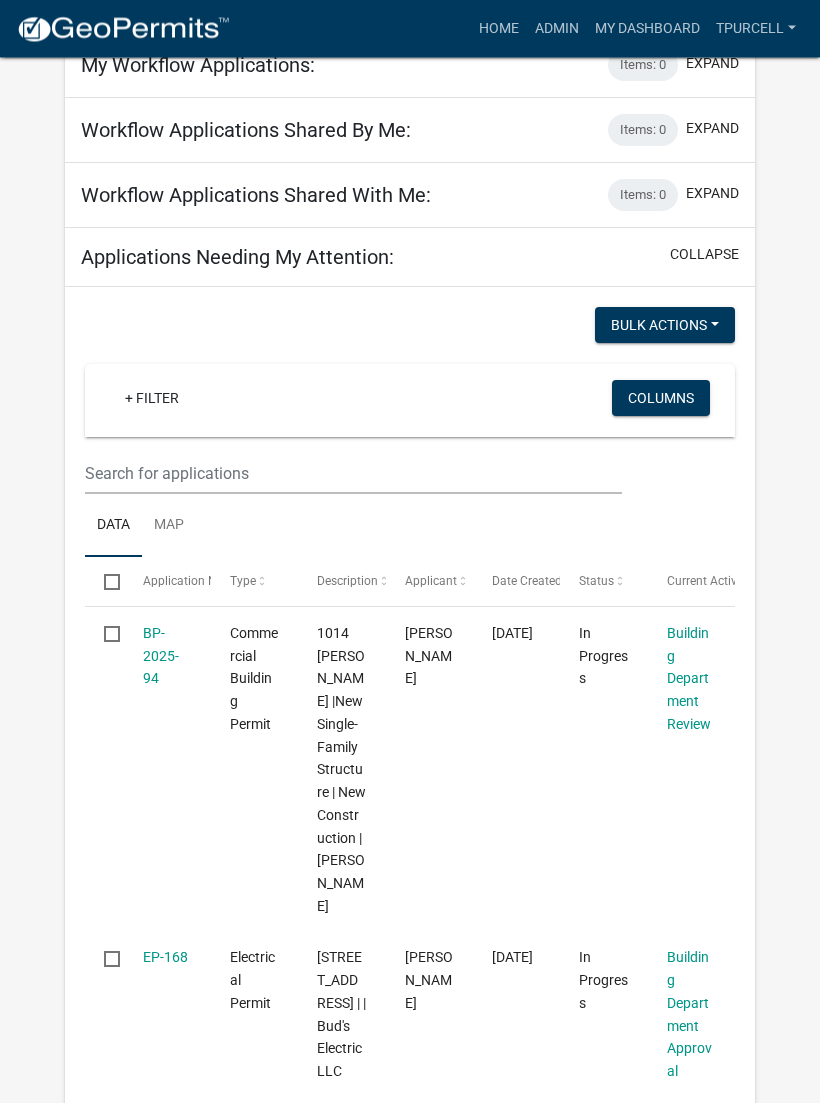 scroll, scrollTop: 0, scrollLeft: 0, axis: both 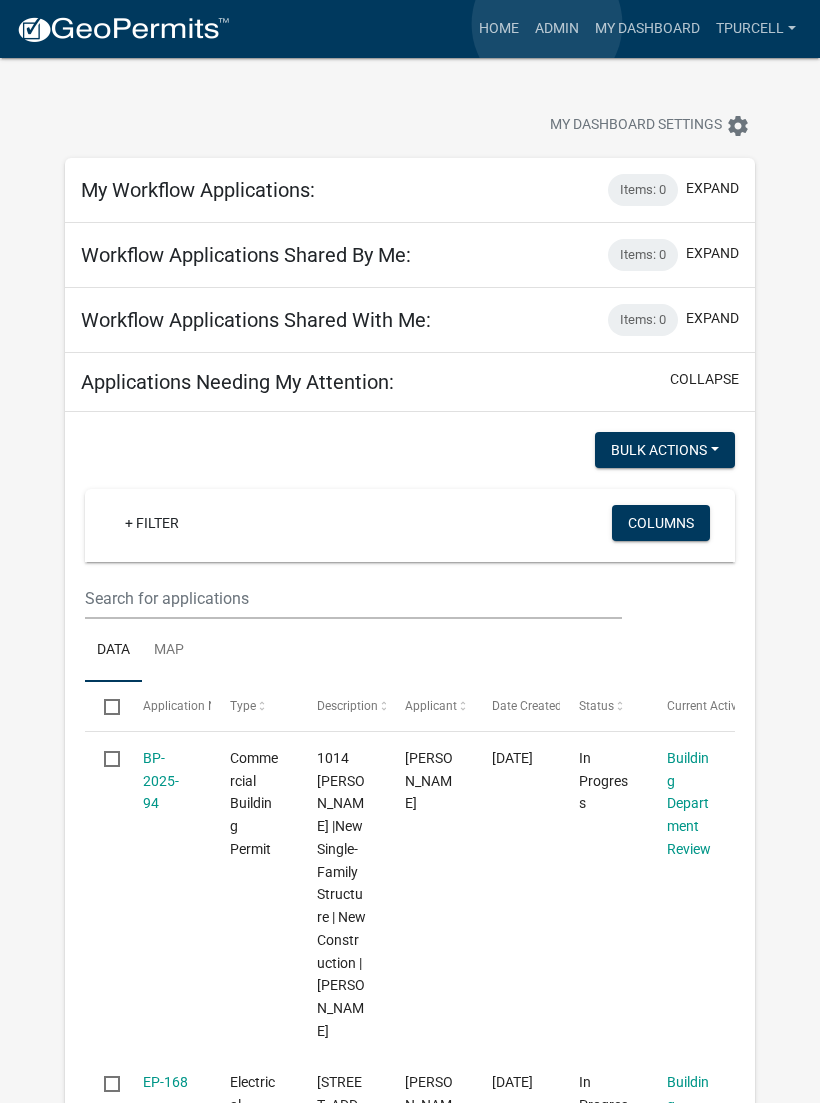 click on "Admin" at bounding box center (557, 29) 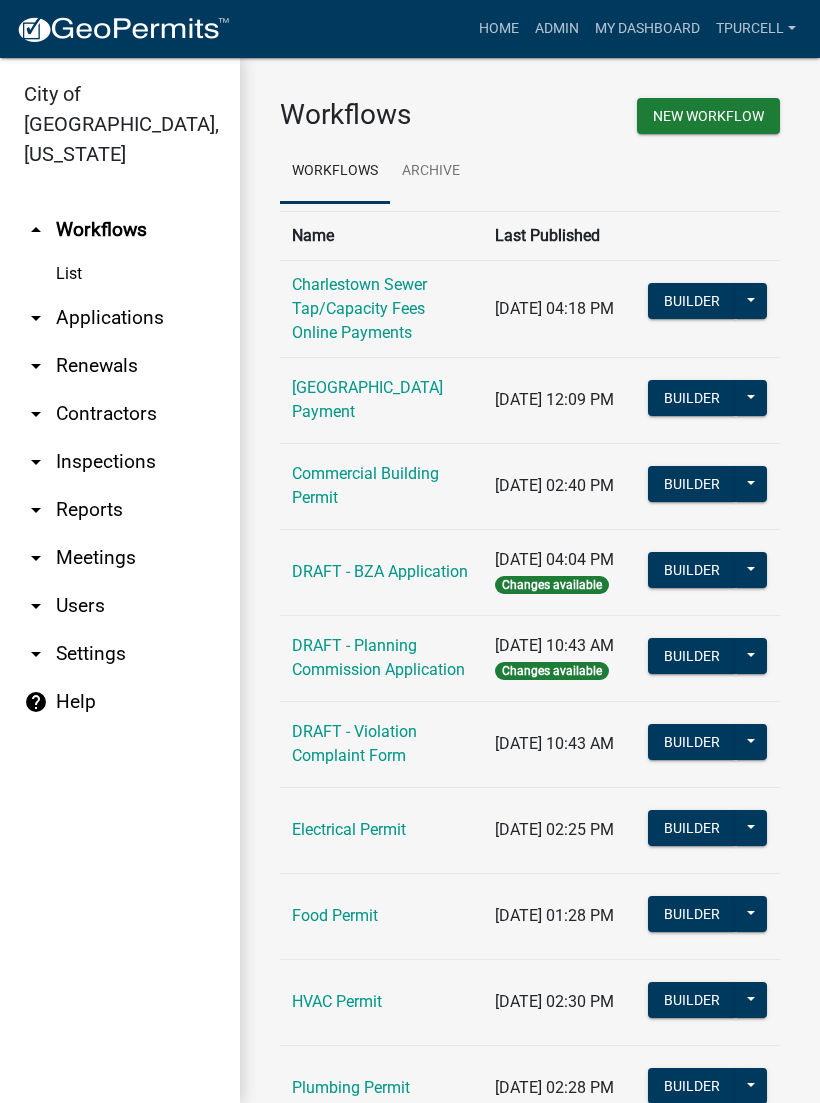 click on "arrow_drop_down   Applications" at bounding box center (120, 318) 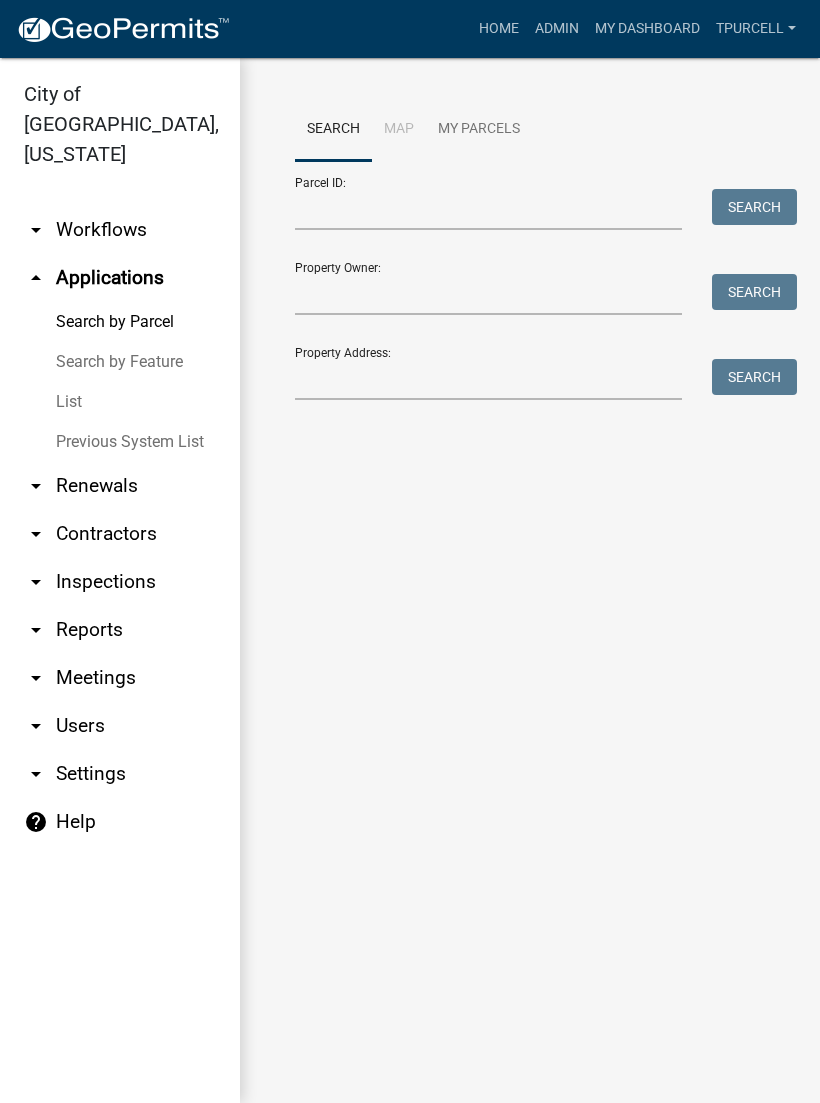 click on "List" at bounding box center (120, 402) 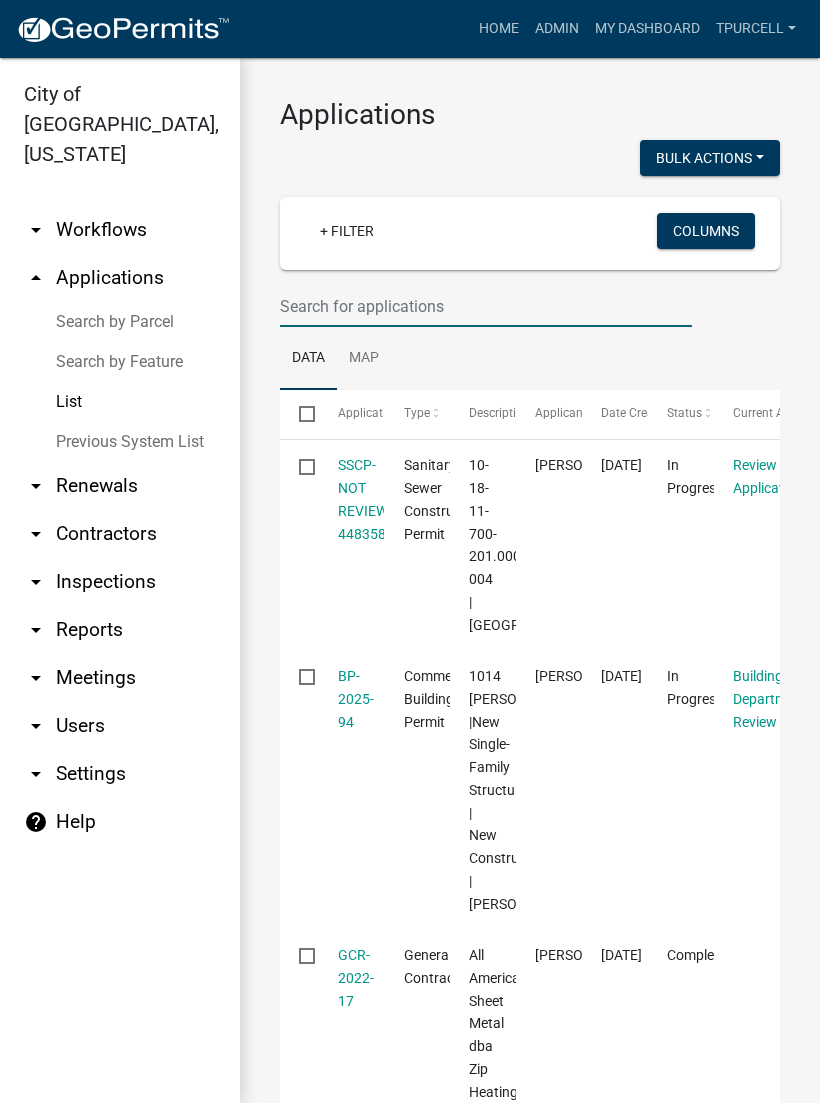 click at bounding box center (486, 306) 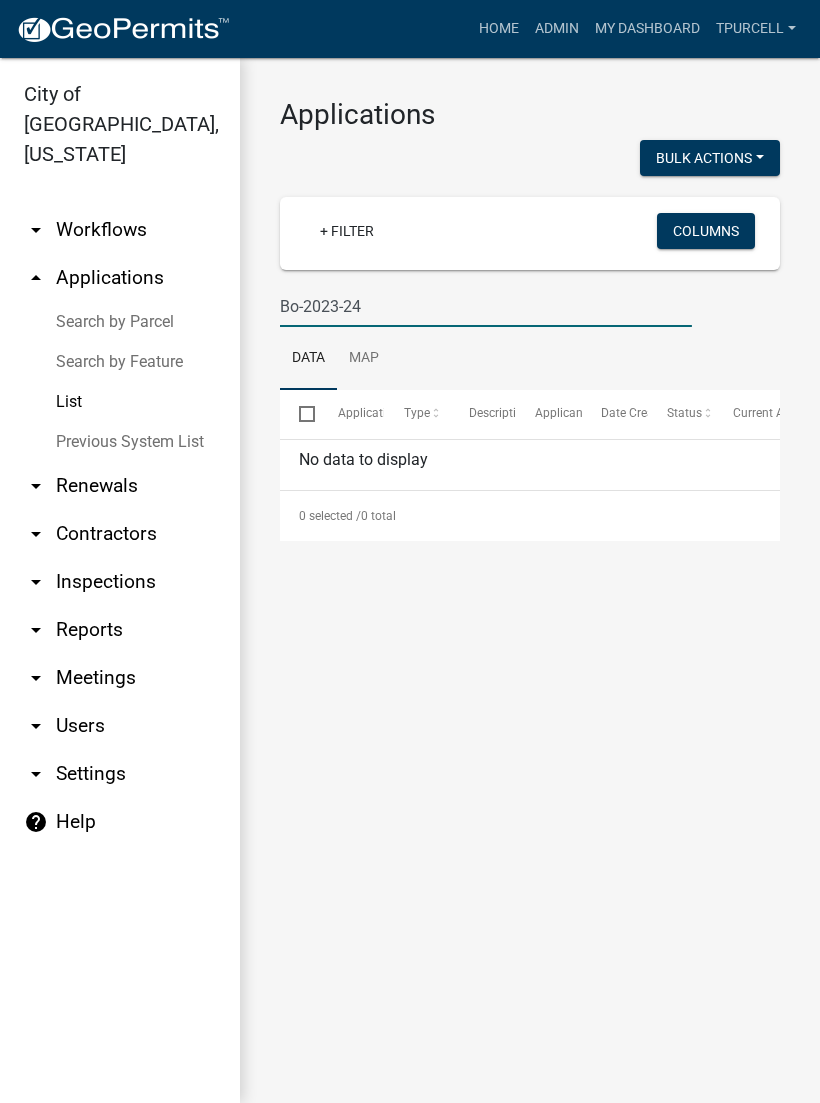 click on "Bo-2023-24" at bounding box center (486, 306) 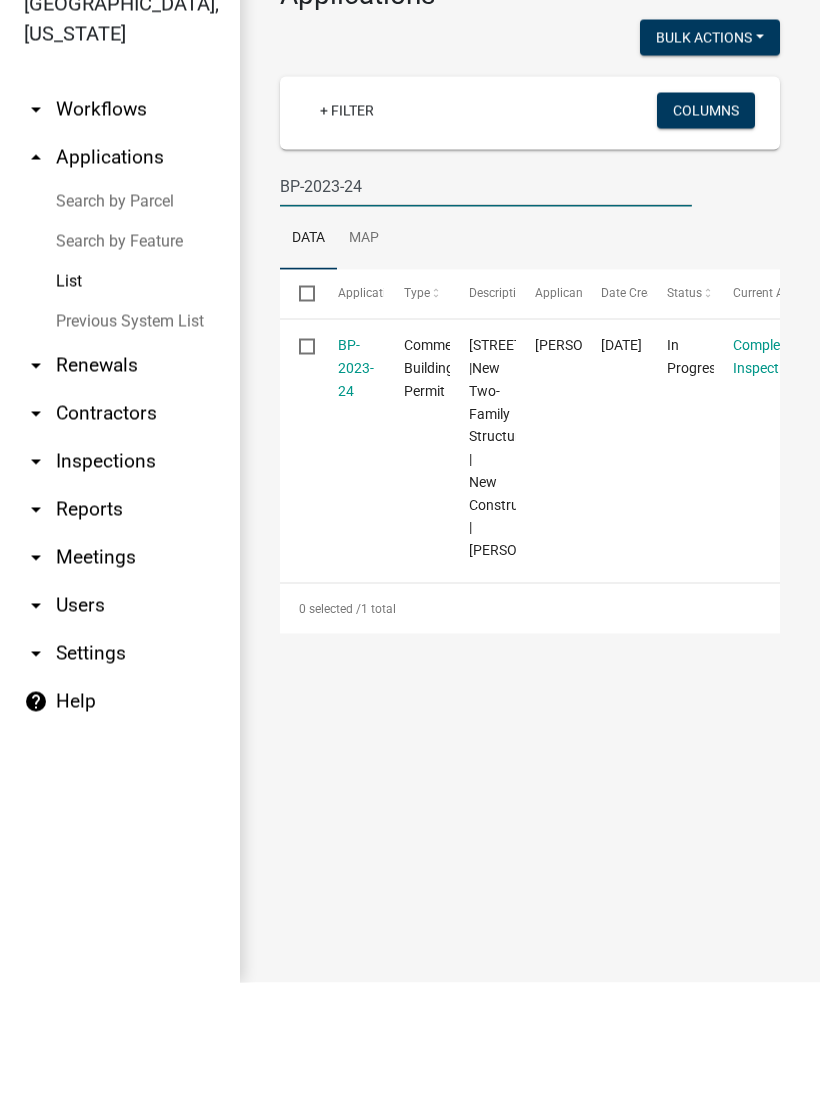 type on "BP-2023-24" 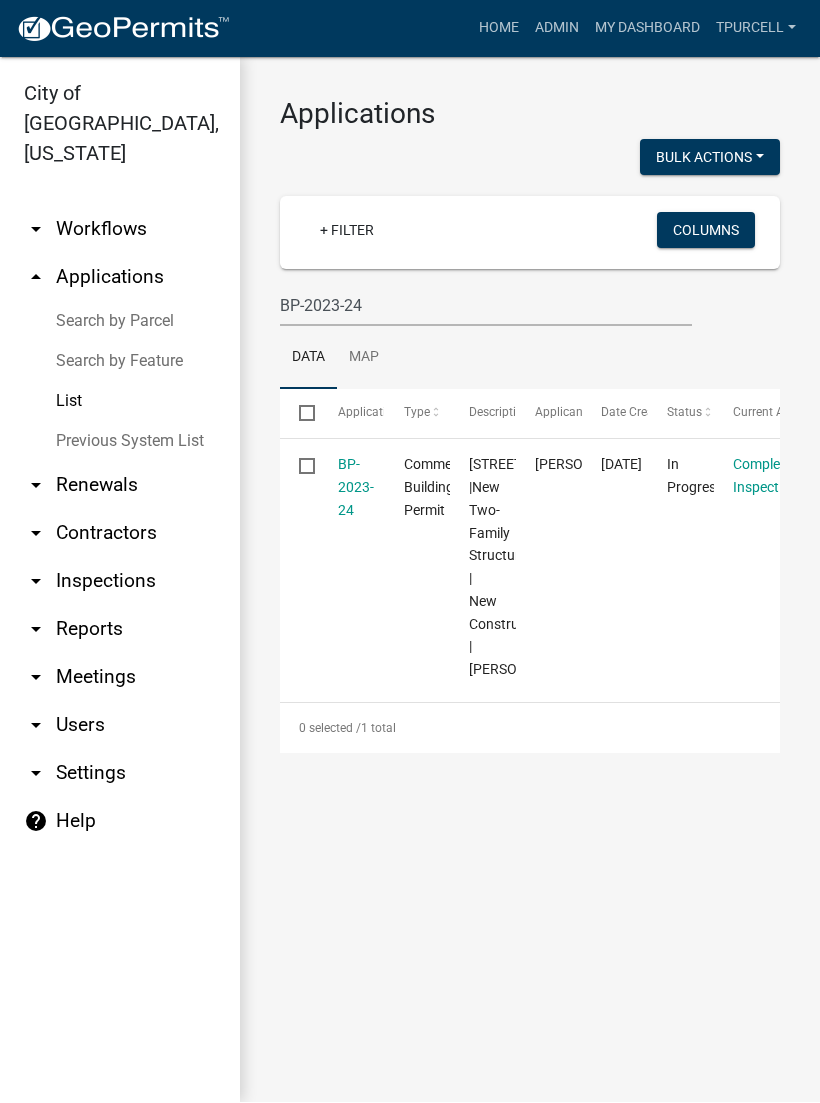 click on "BP-2023-24" 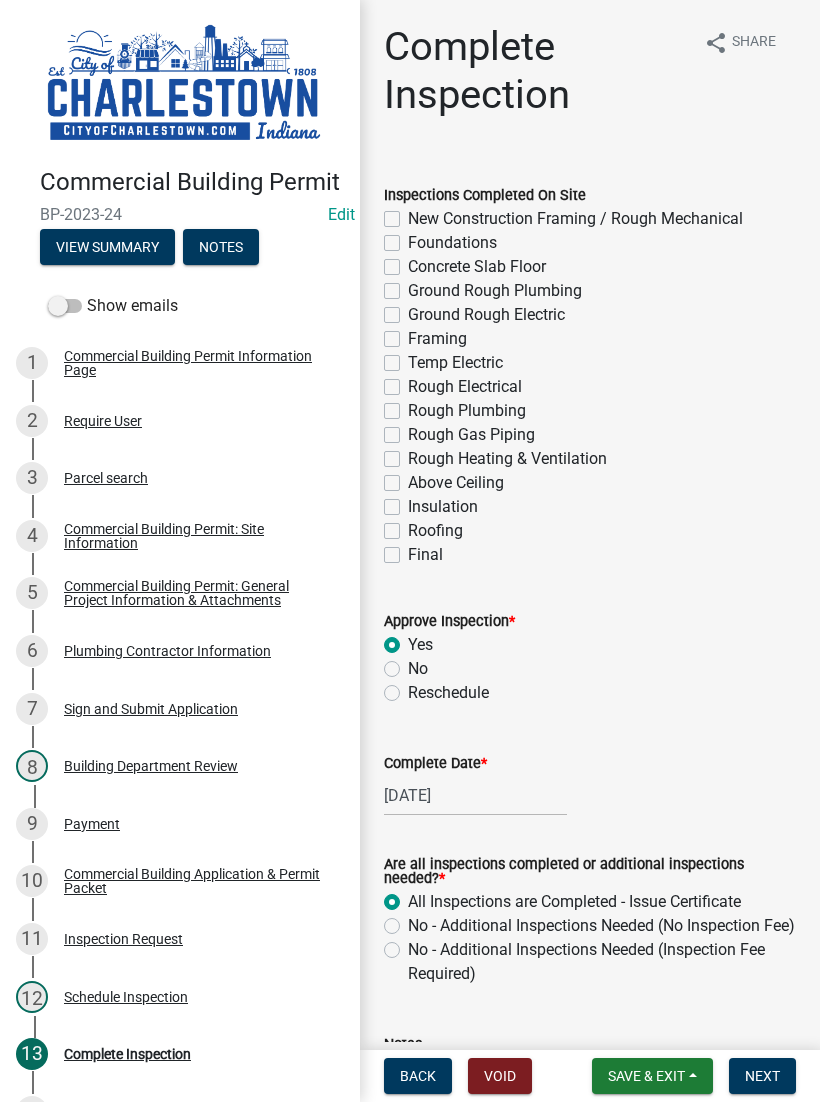 click on "Final" 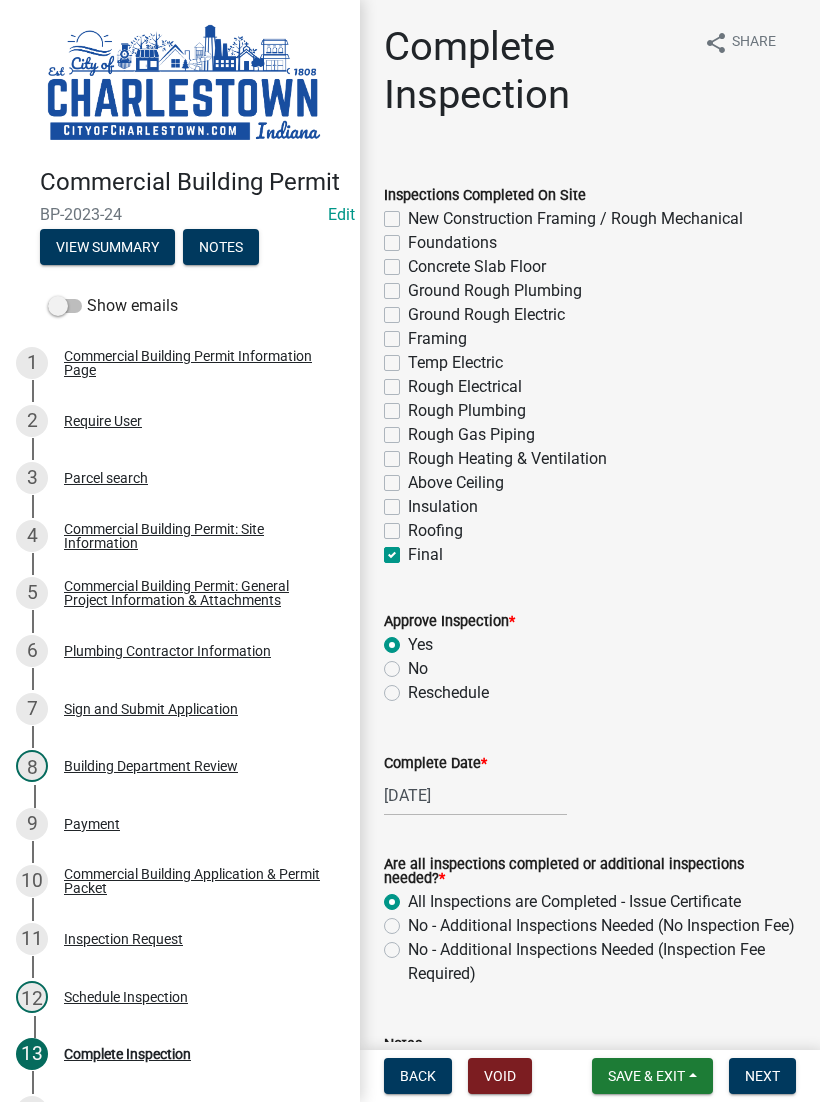checkbox on "false" 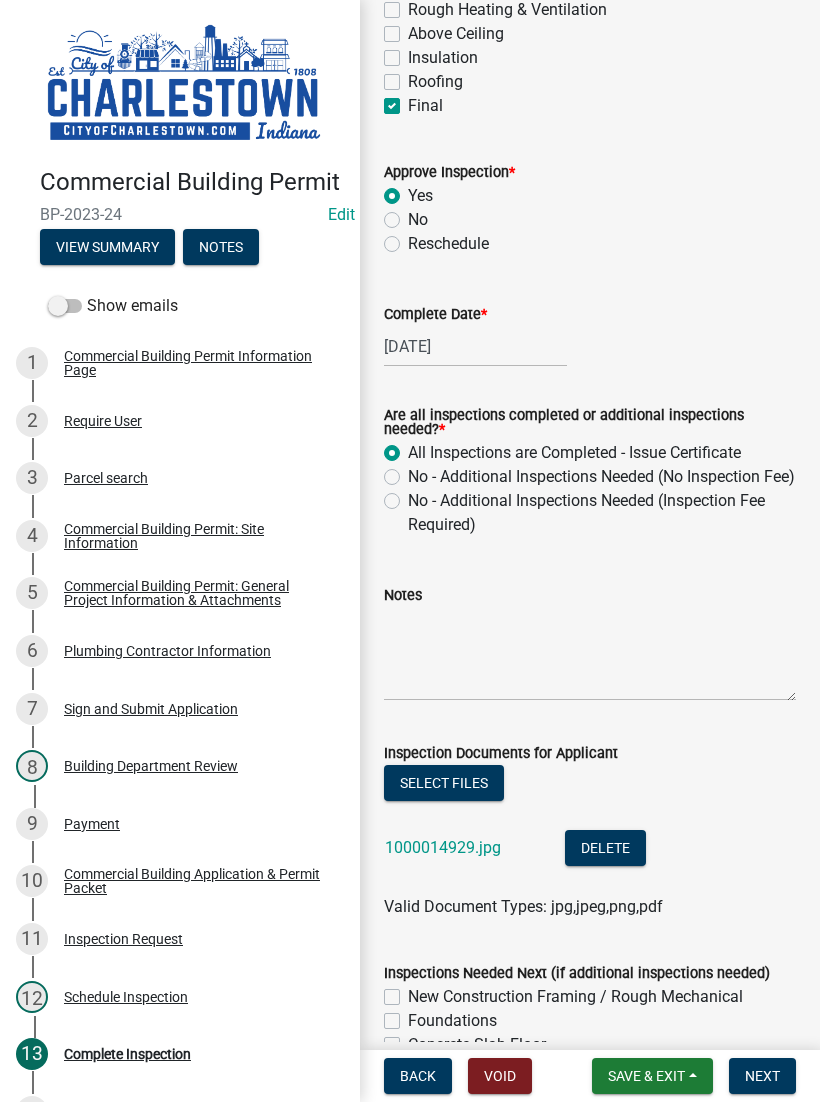 scroll, scrollTop: 450, scrollLeft: 0, axis: vertical 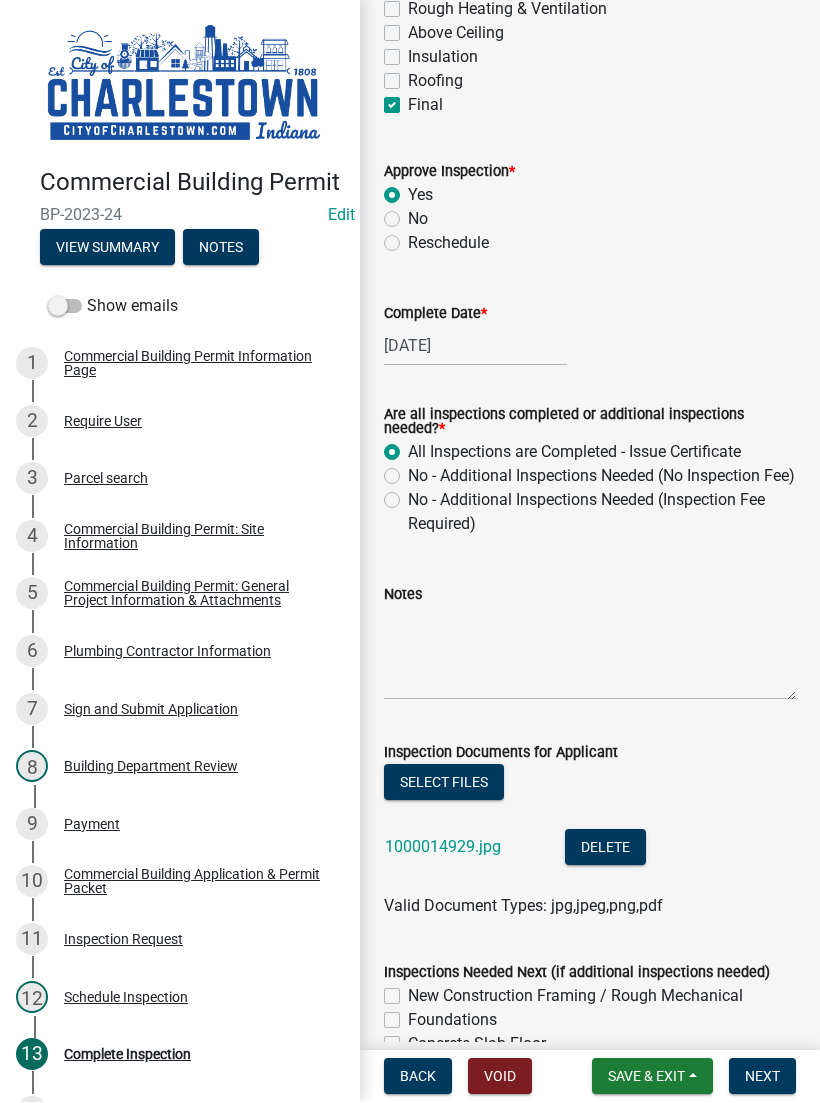 click on "Select files" 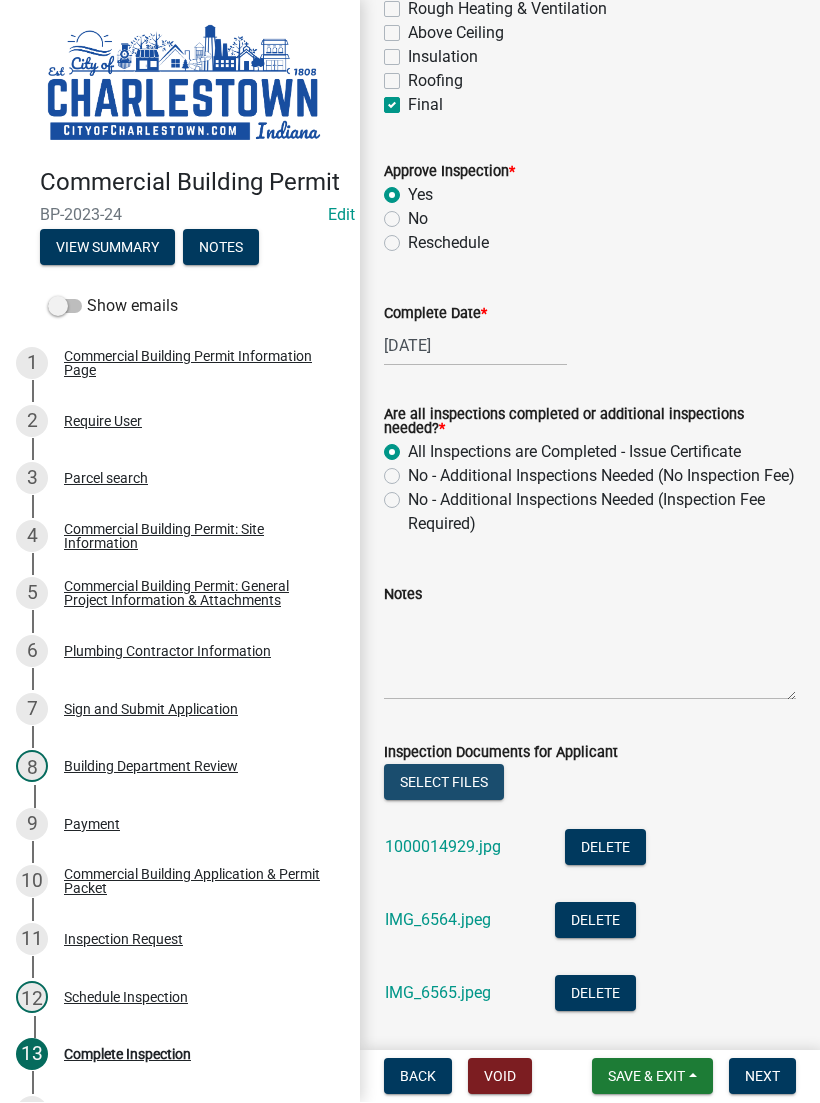 click on "Select files" 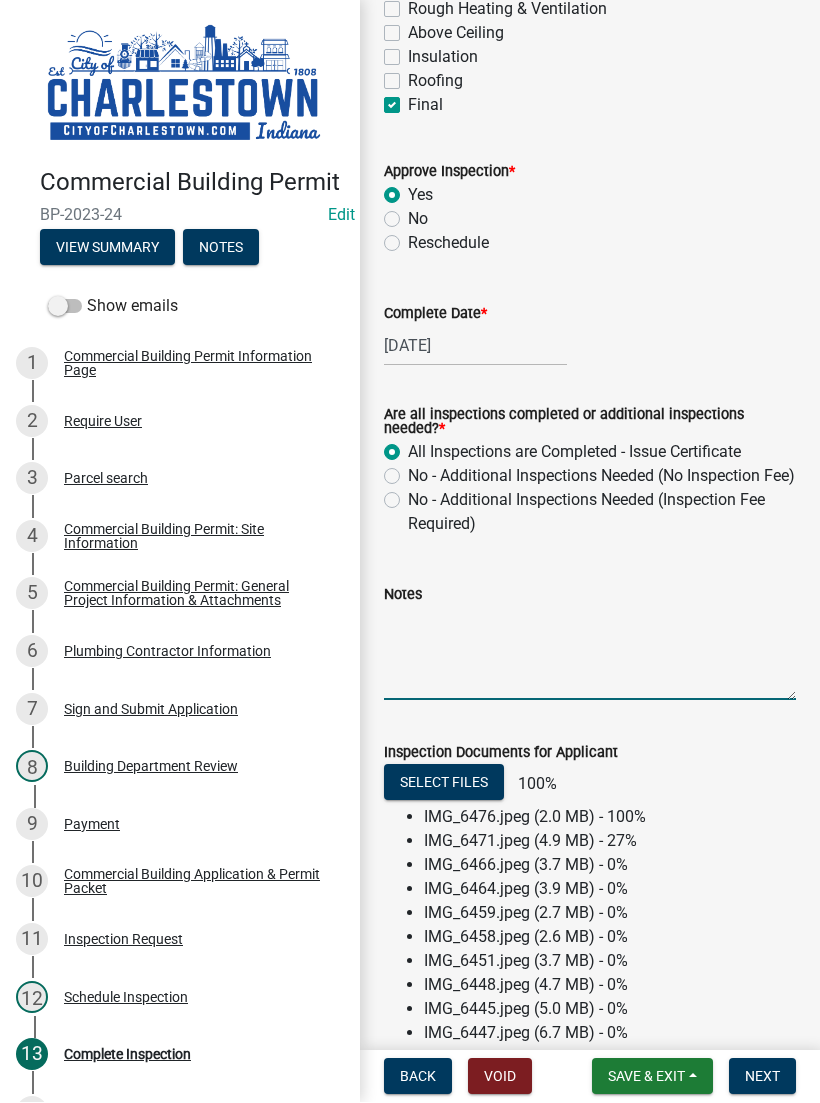 click on "Notes" at bounding box center (590, 654) 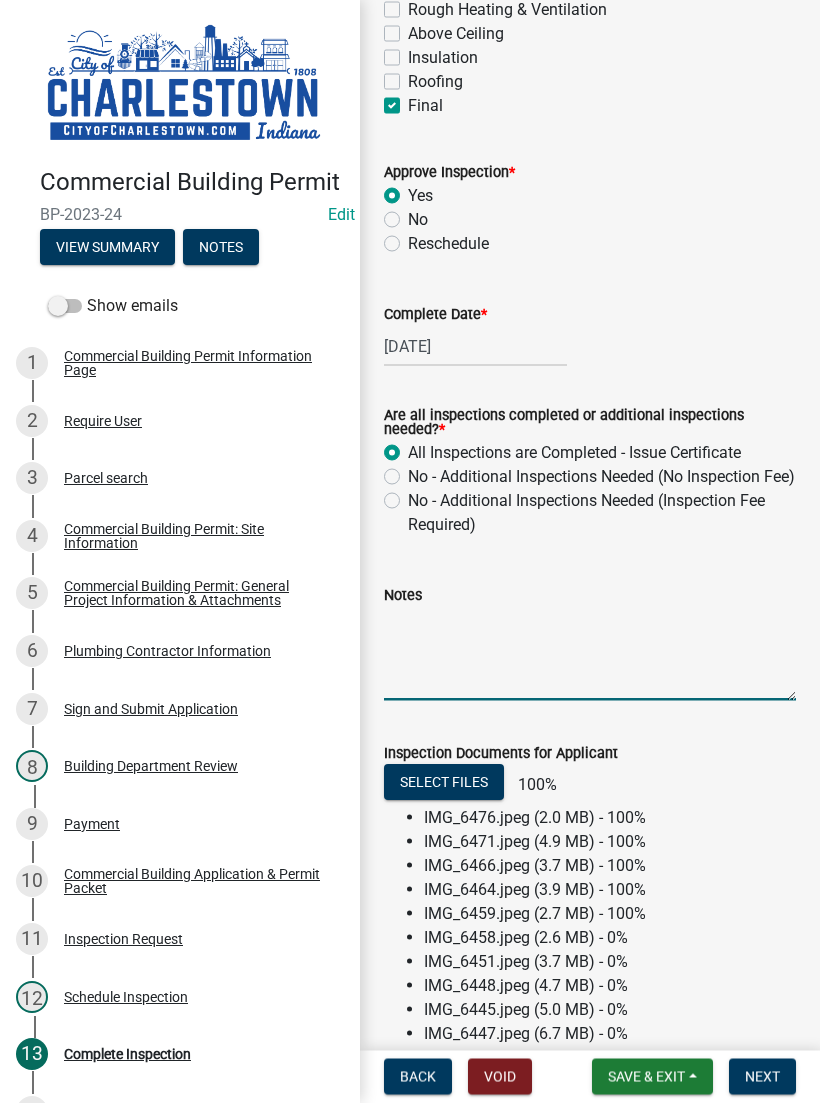 click on "Notes" at bounding box center (590, 654) 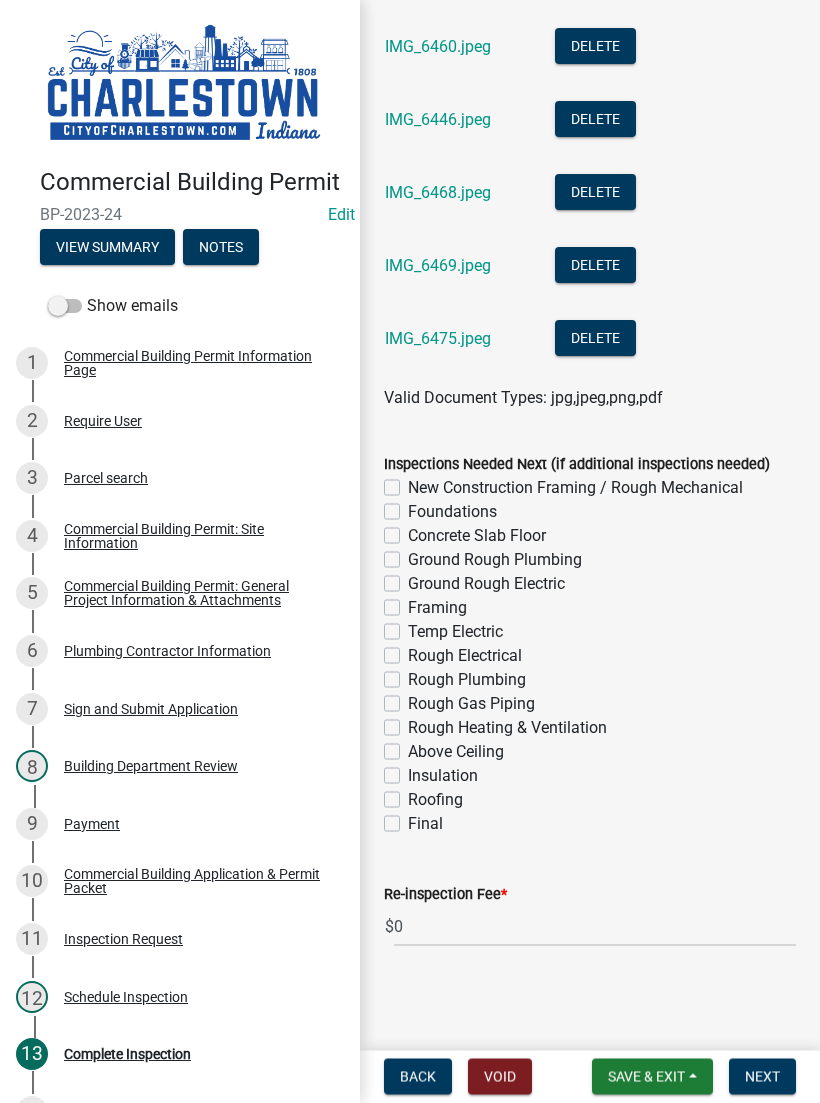 scroll, scrollTop: 3320, scrollLeft: 0, axis: vertical 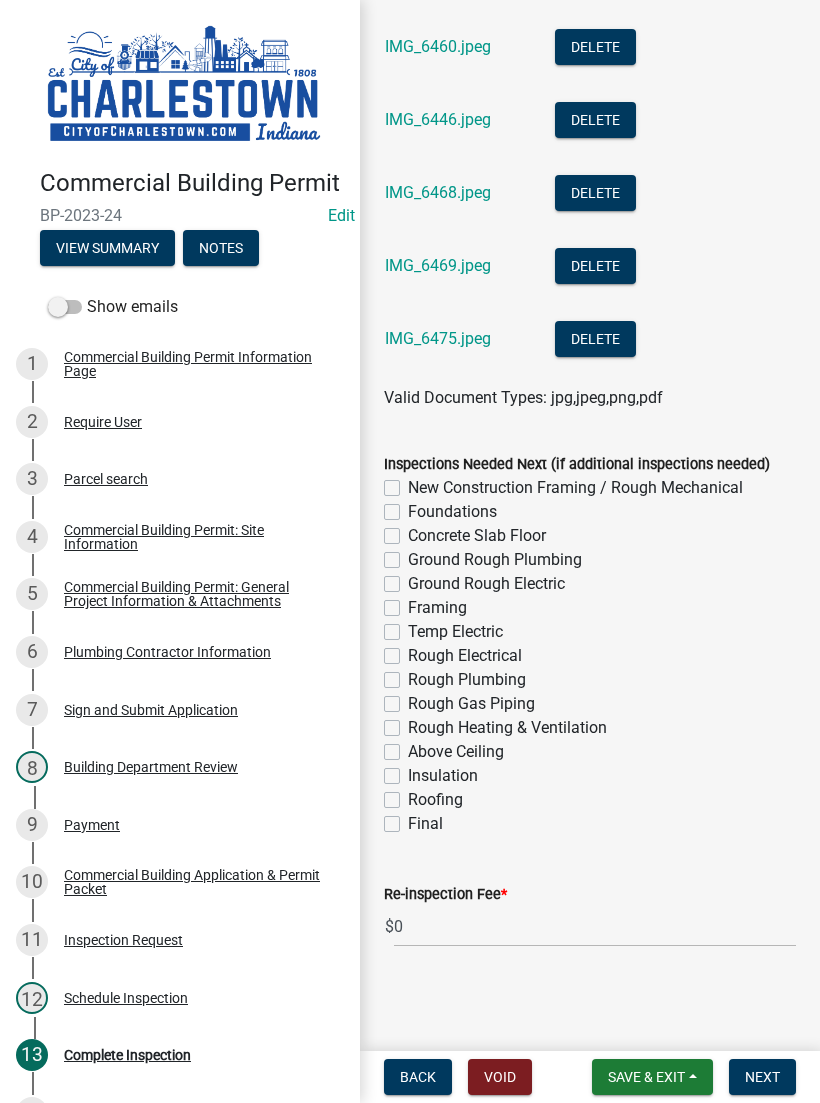 click on "Rough Electrical" 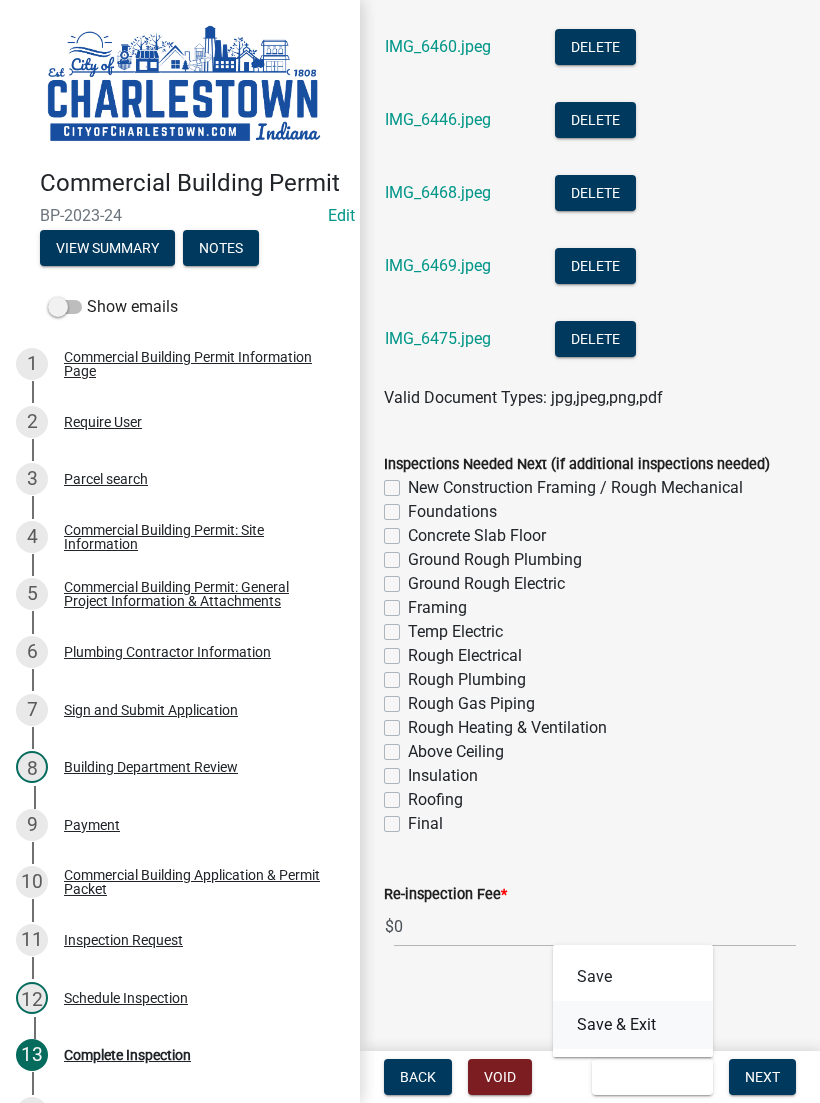 click on "Save & Exit" at bounding box center (633, 1025) 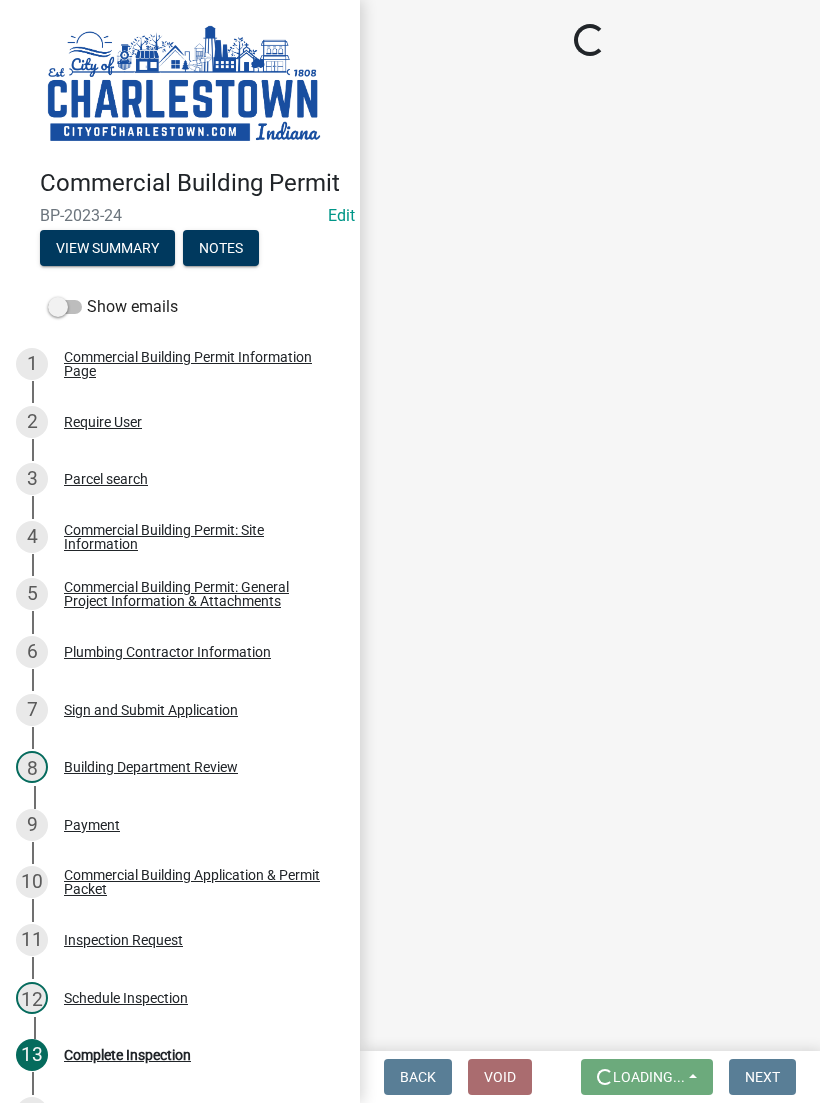 scroll, scrollTop: 0, scrollLeft: 0, axis: both 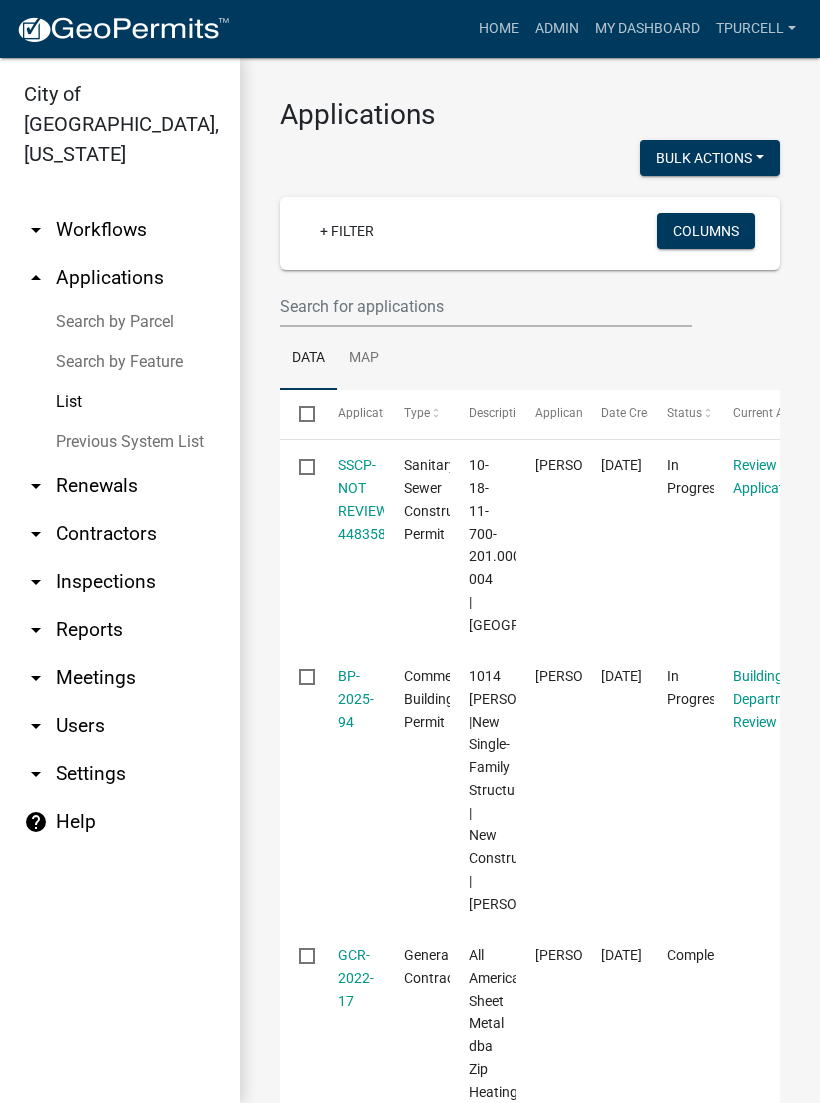 click on "My Dashboard" at bounding box center (647, 29) 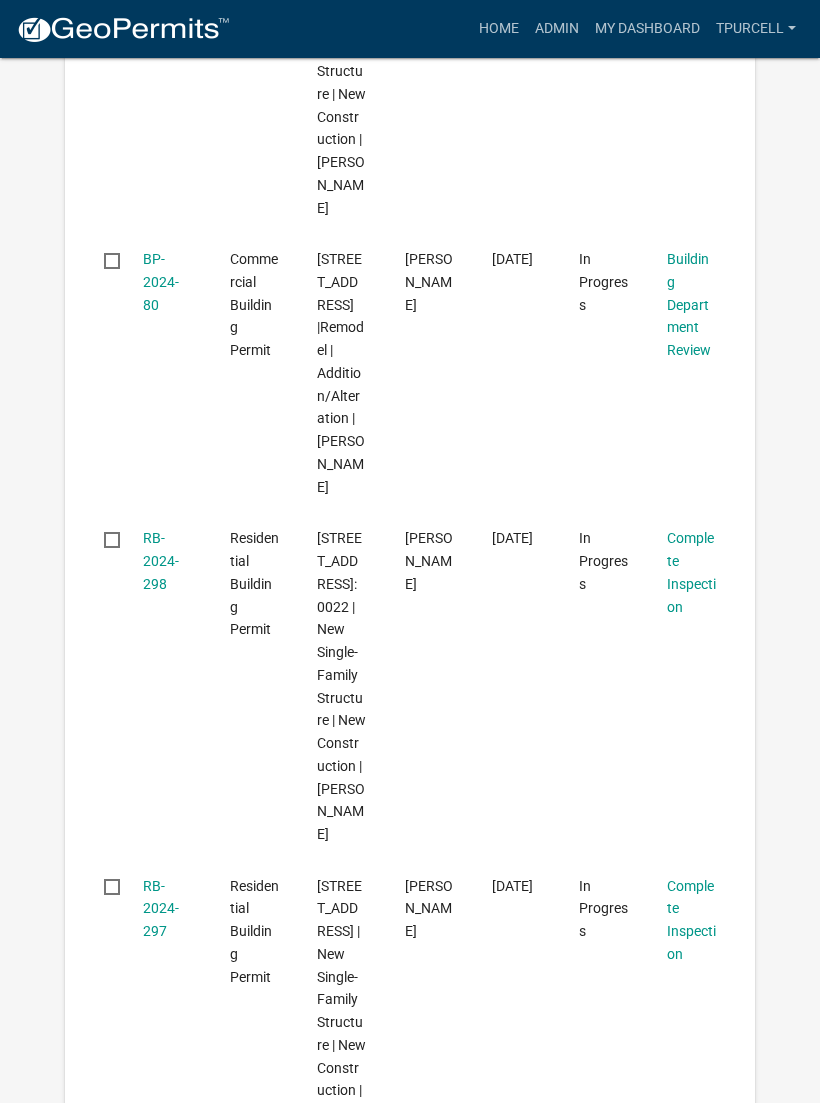scroll, scrollTop: 2451, scrollLeft: 0, axis: vertical 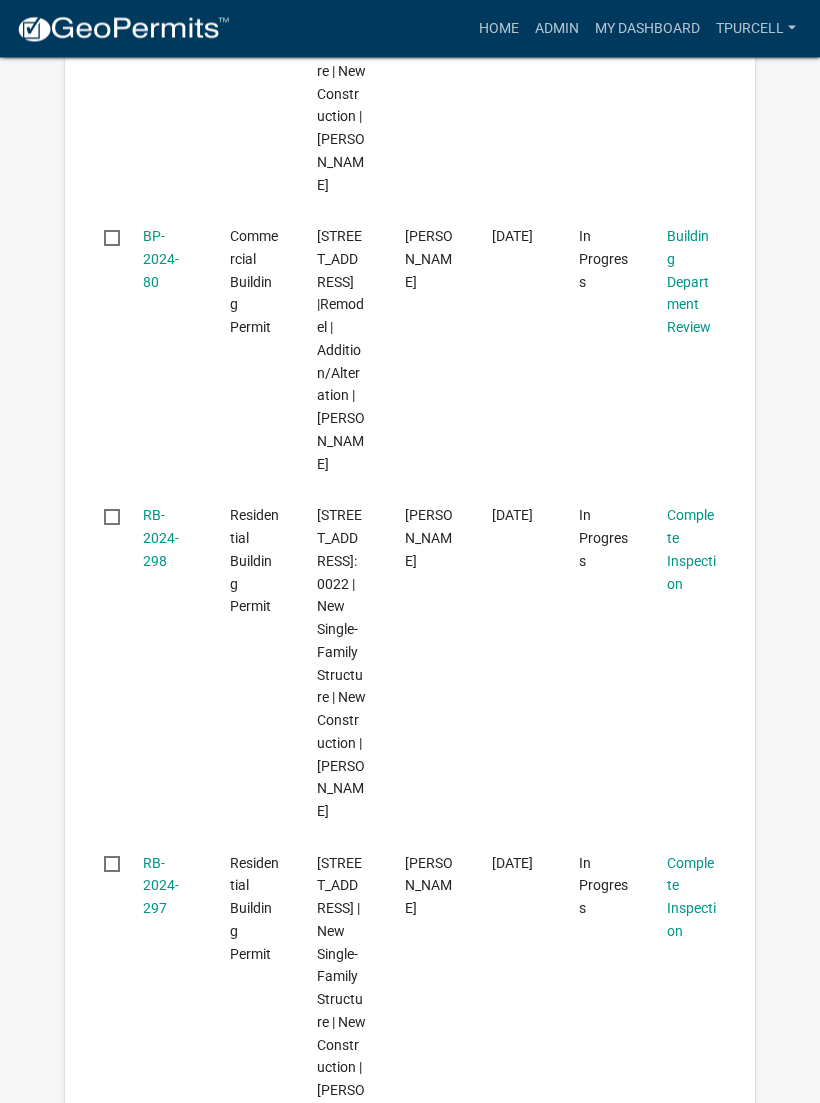 click on "RB-2024-298" 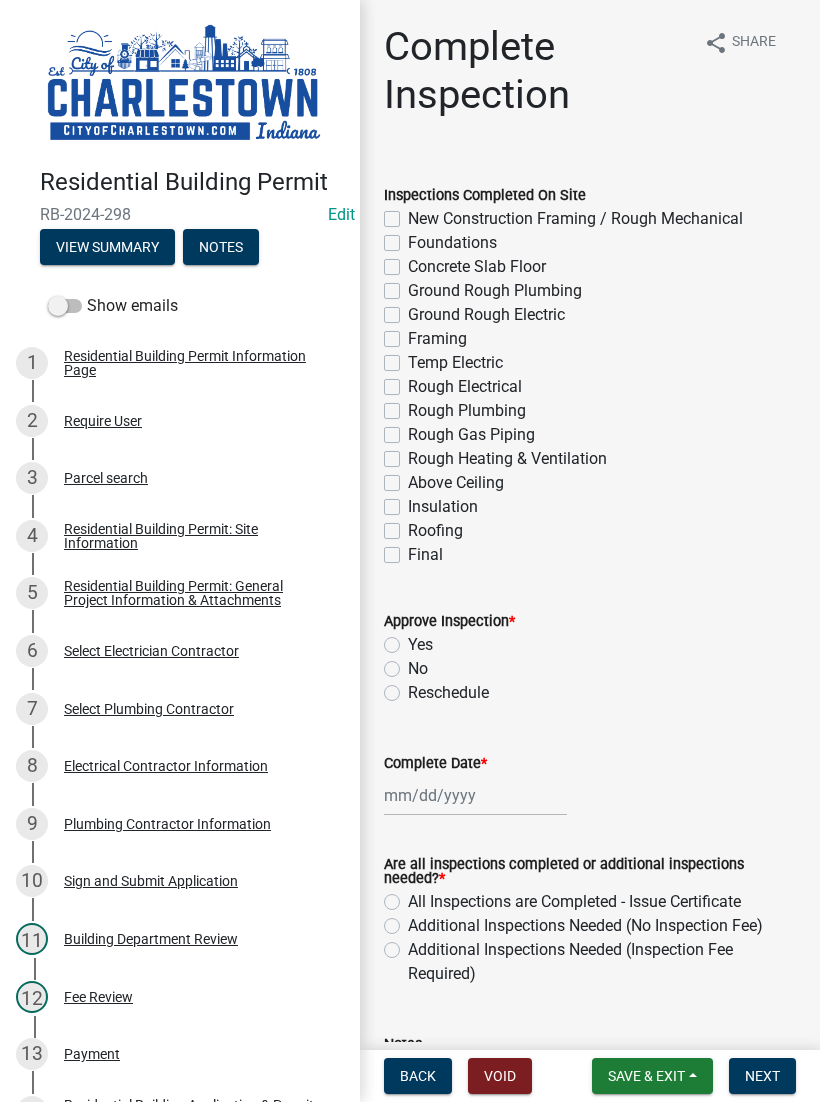 click on "Foundations" 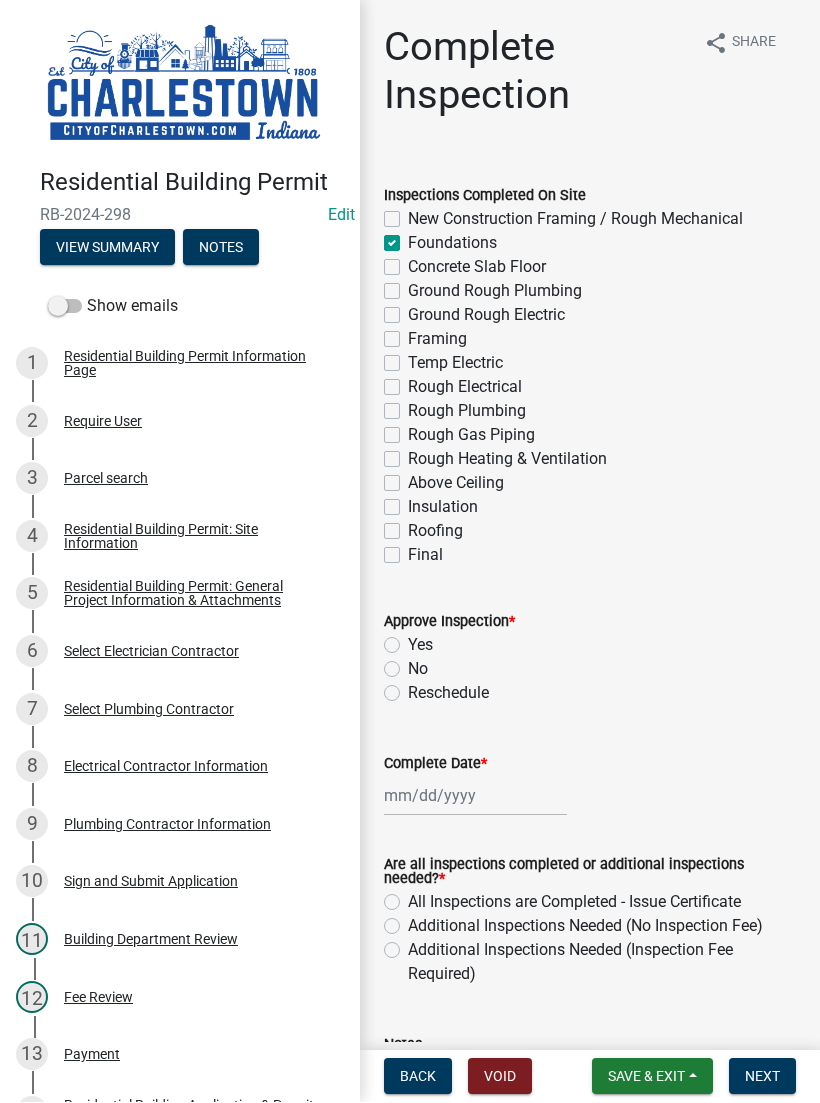 checkbox on "false" 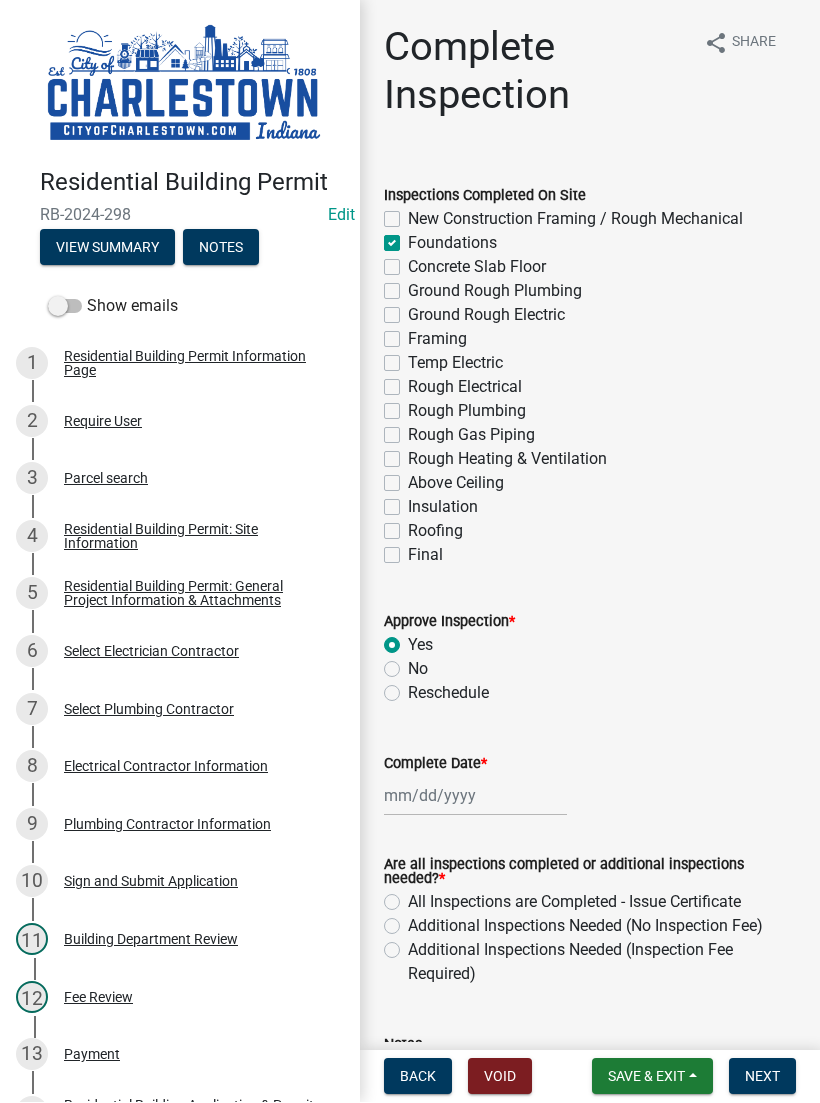 radio on "true" 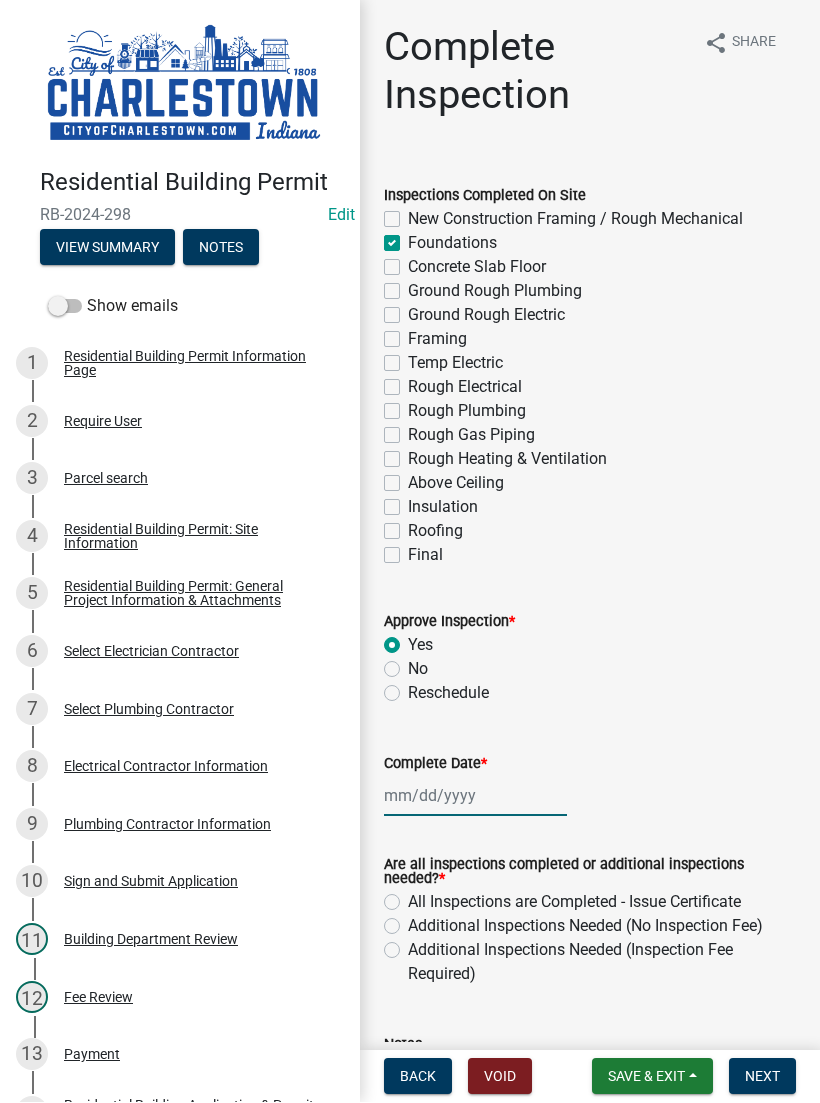 click 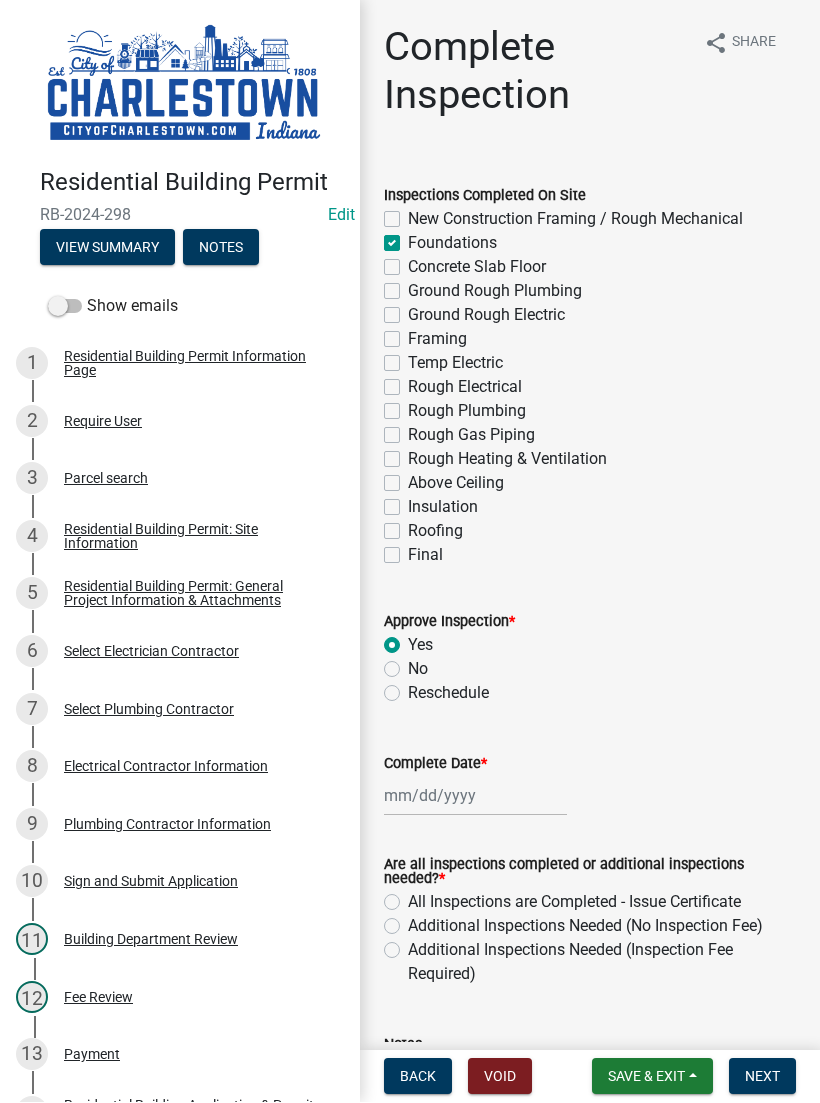 select on "7" 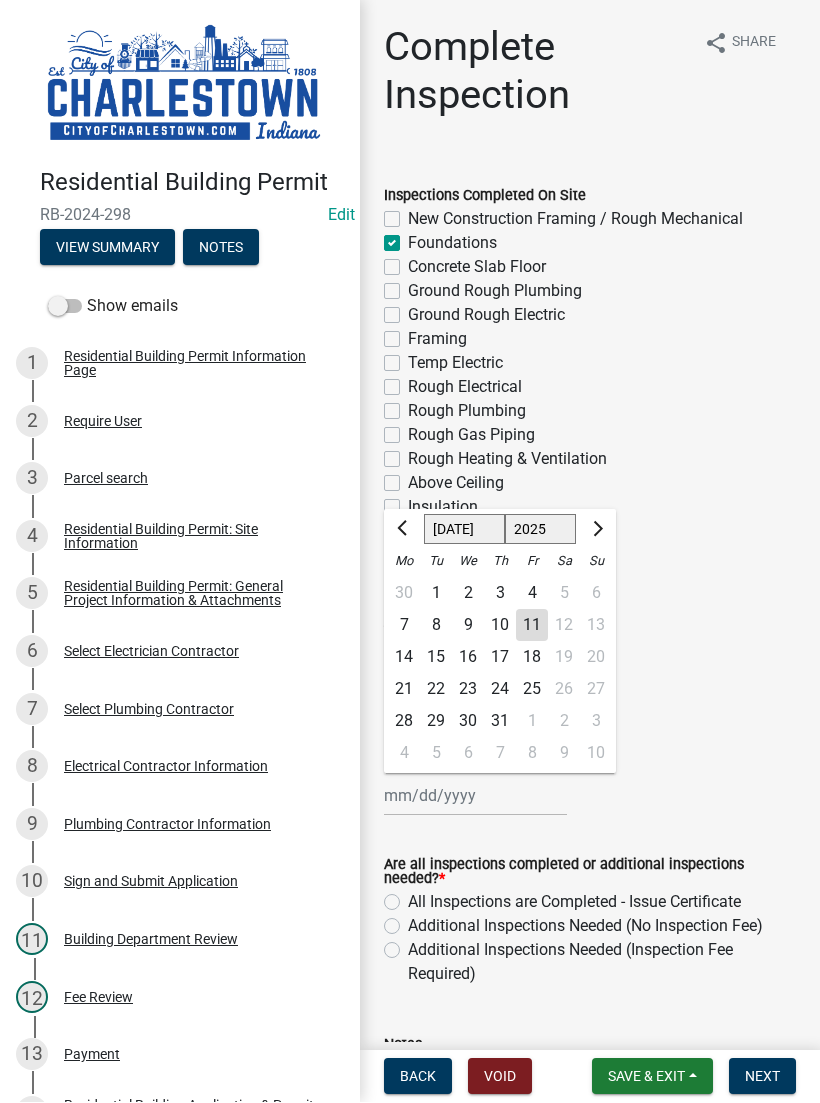 click on "11" 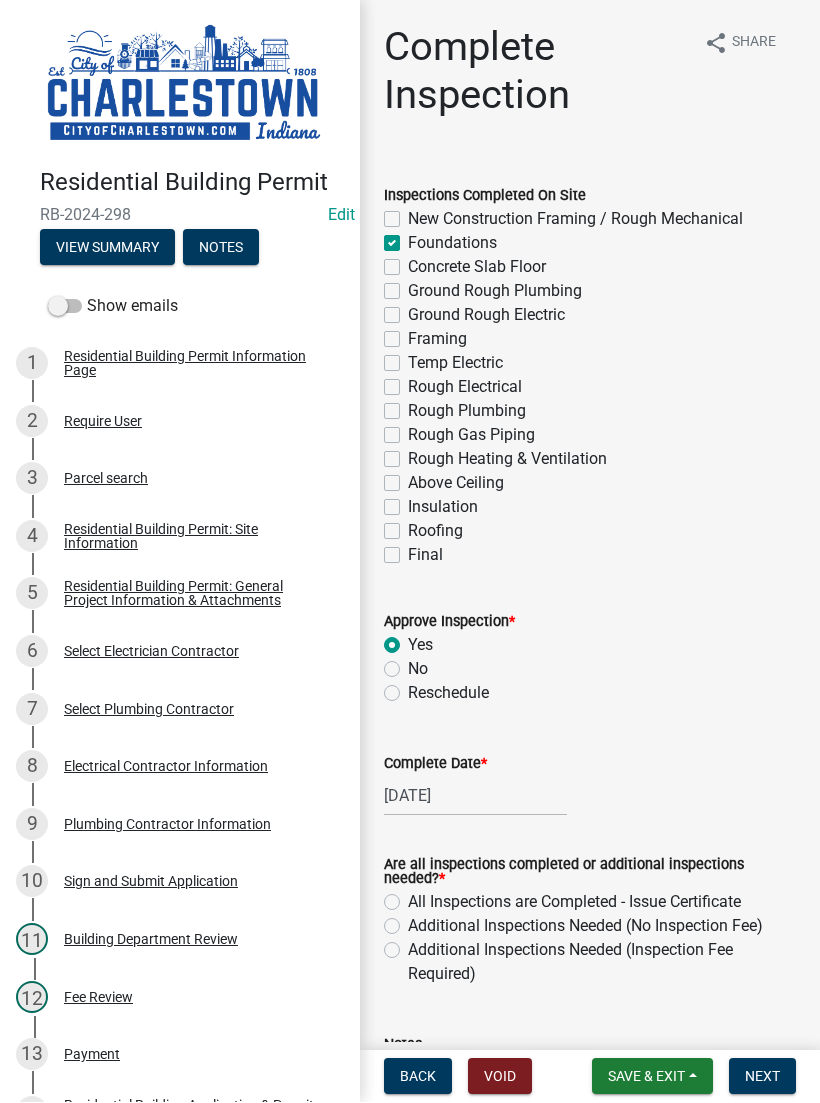 click on "Additional Inspections Needed (No Inspection Fee)" 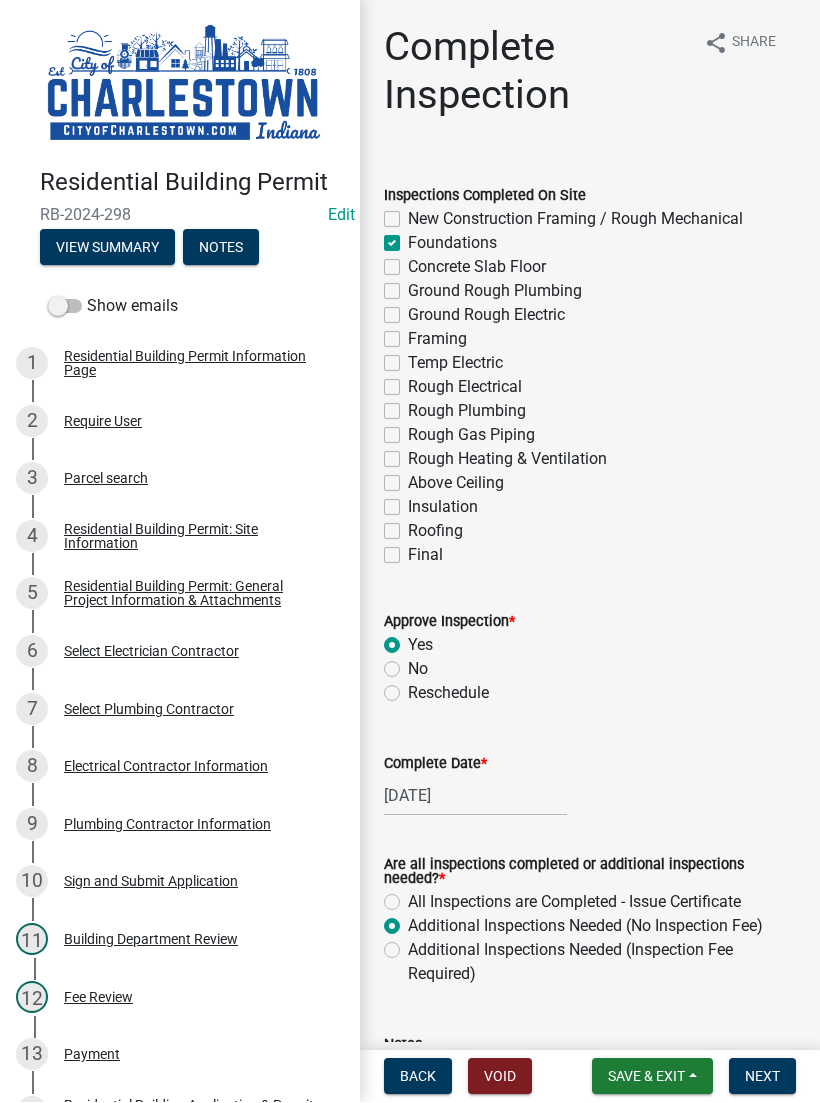 radio on "true" 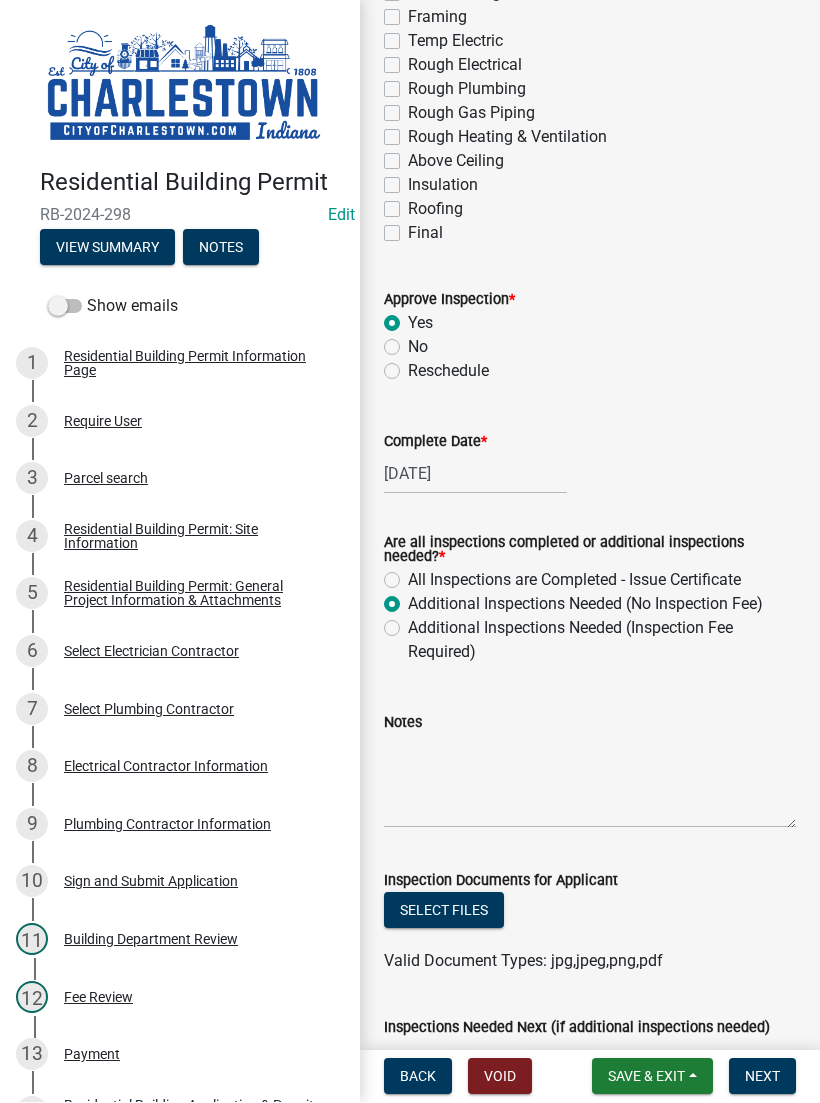 scroll, scrollTop: 340, scrollLeft: 0, axis: vertical 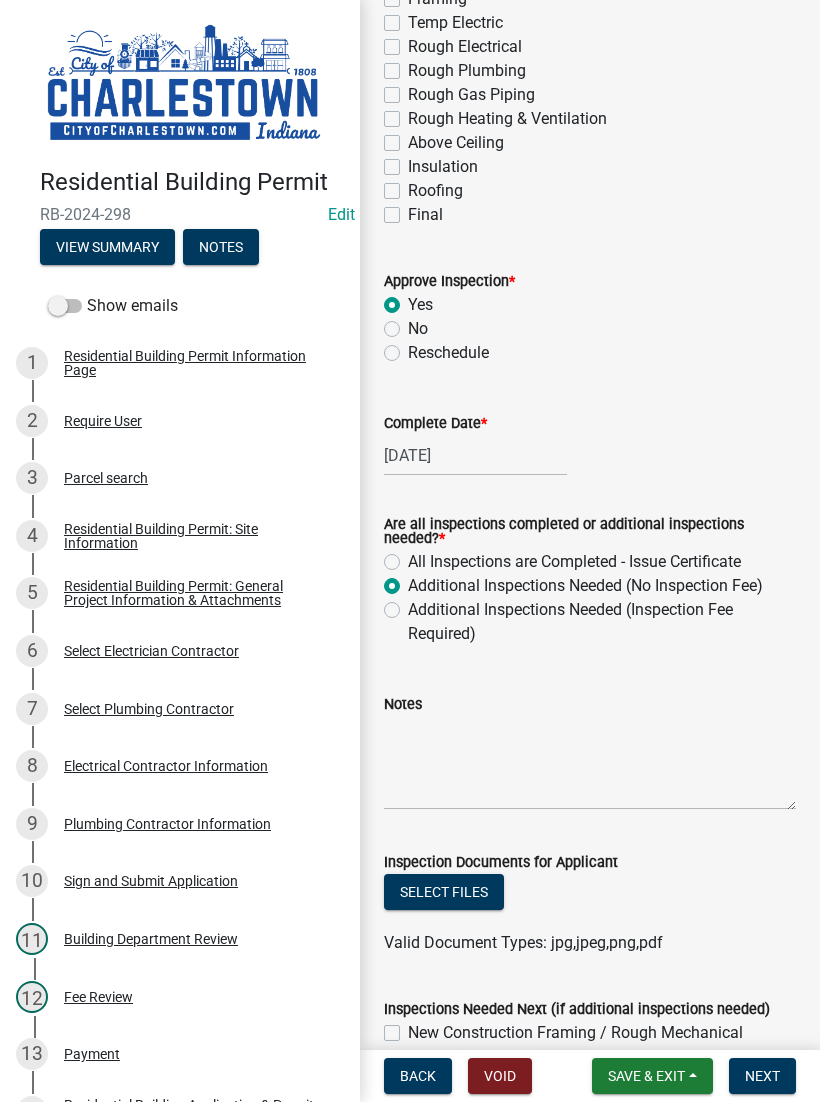 click on "Select files" 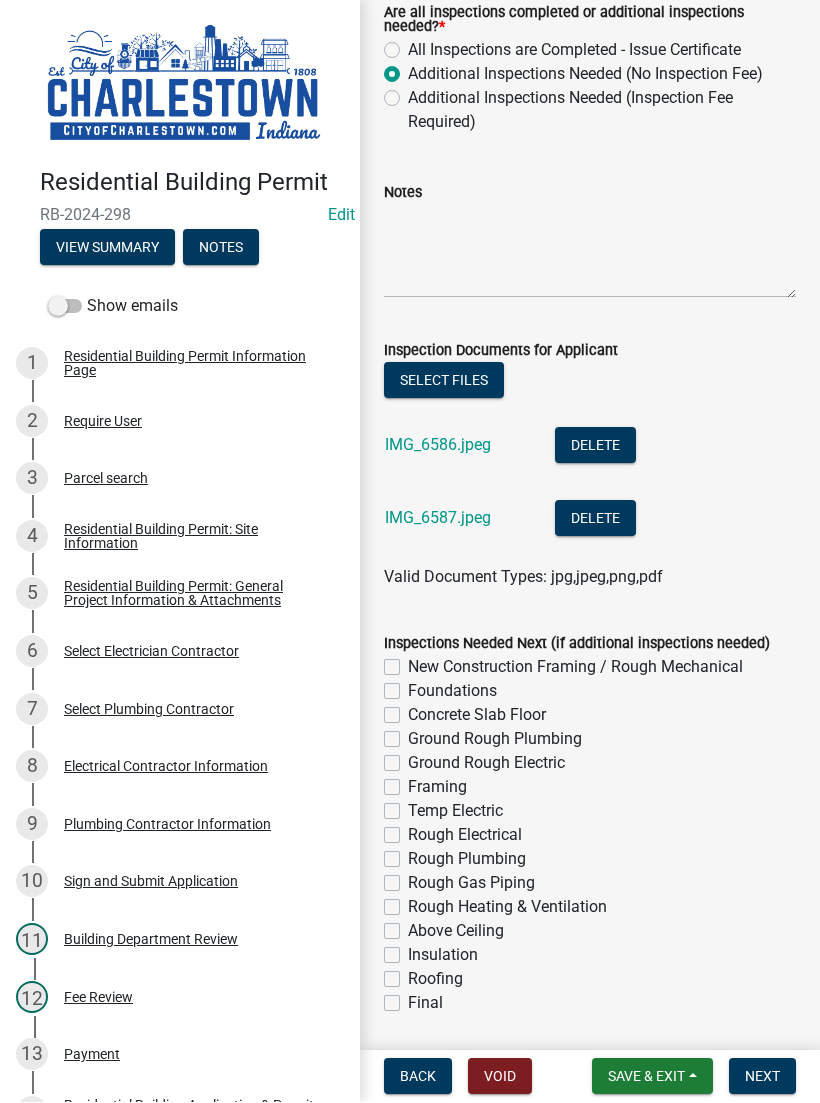 click on "Next" at bounding box center [762, 1077] 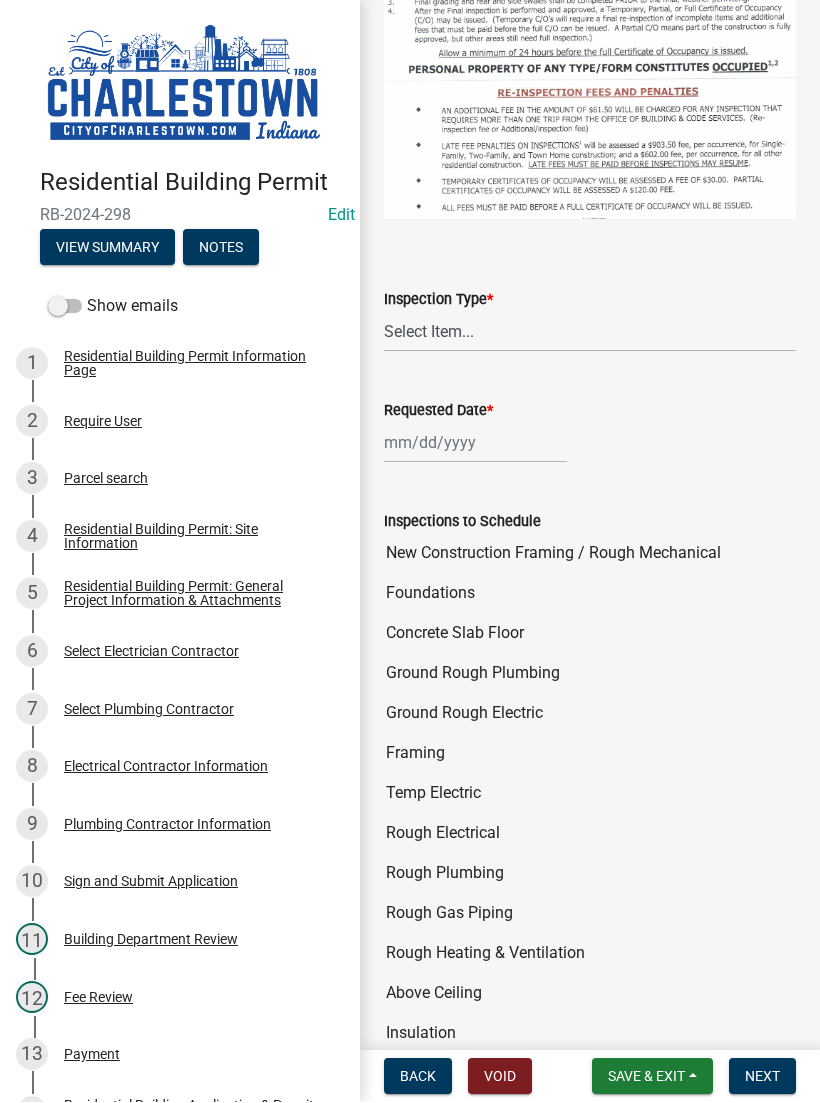 scroll, scrollTop: 678, scrollLeft: 0, axis: vertical 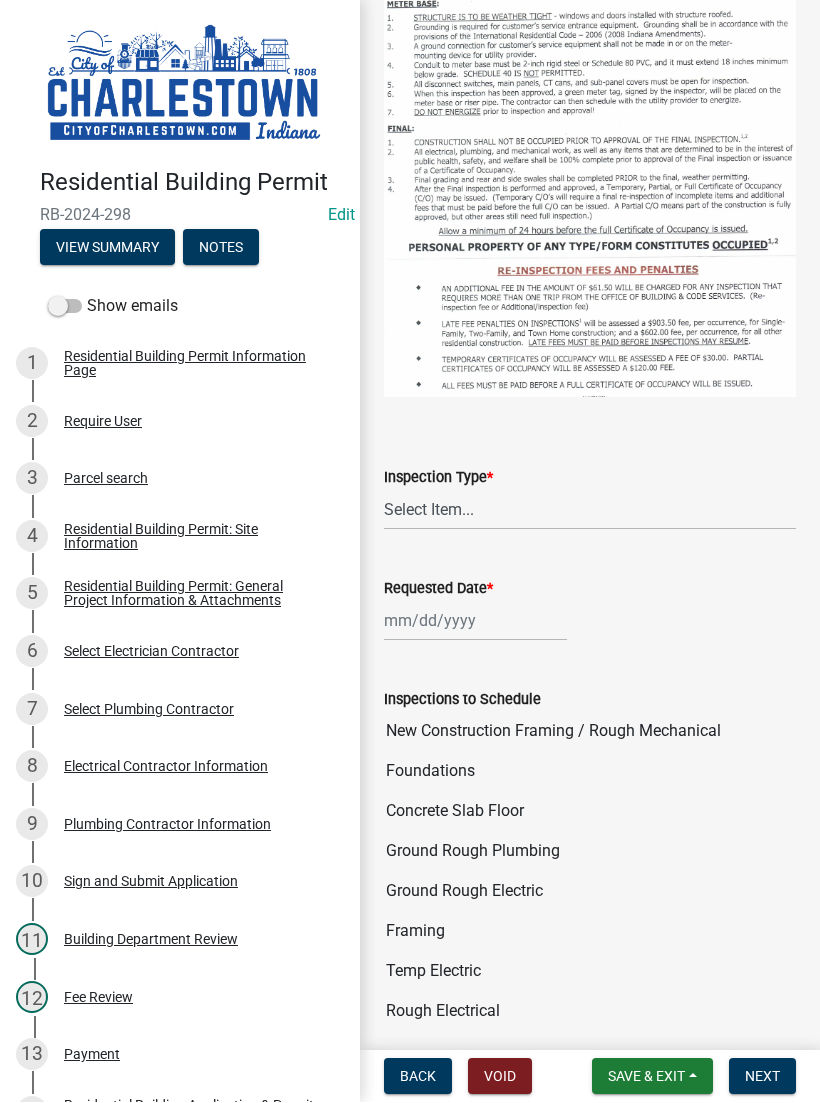 click on "Save & Exit" at bounding box center [646, 1077] 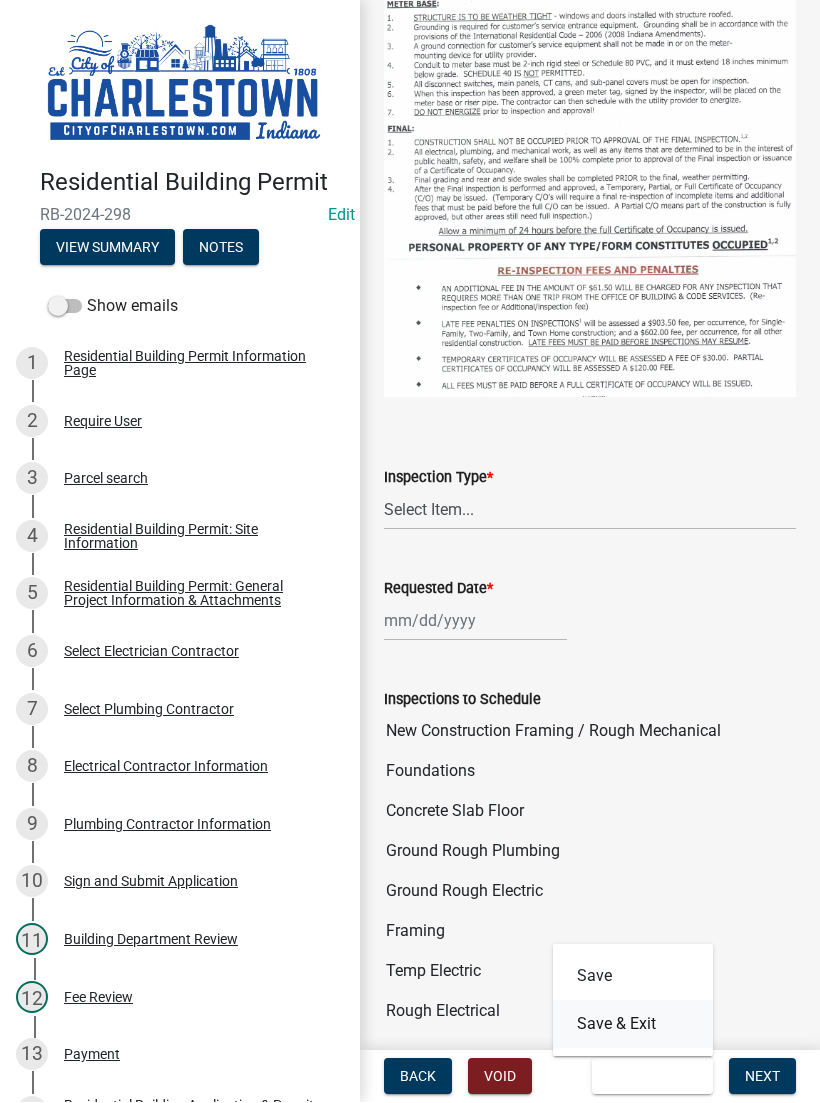 click on "Save & Exit" at bounding box center [633, 1025] 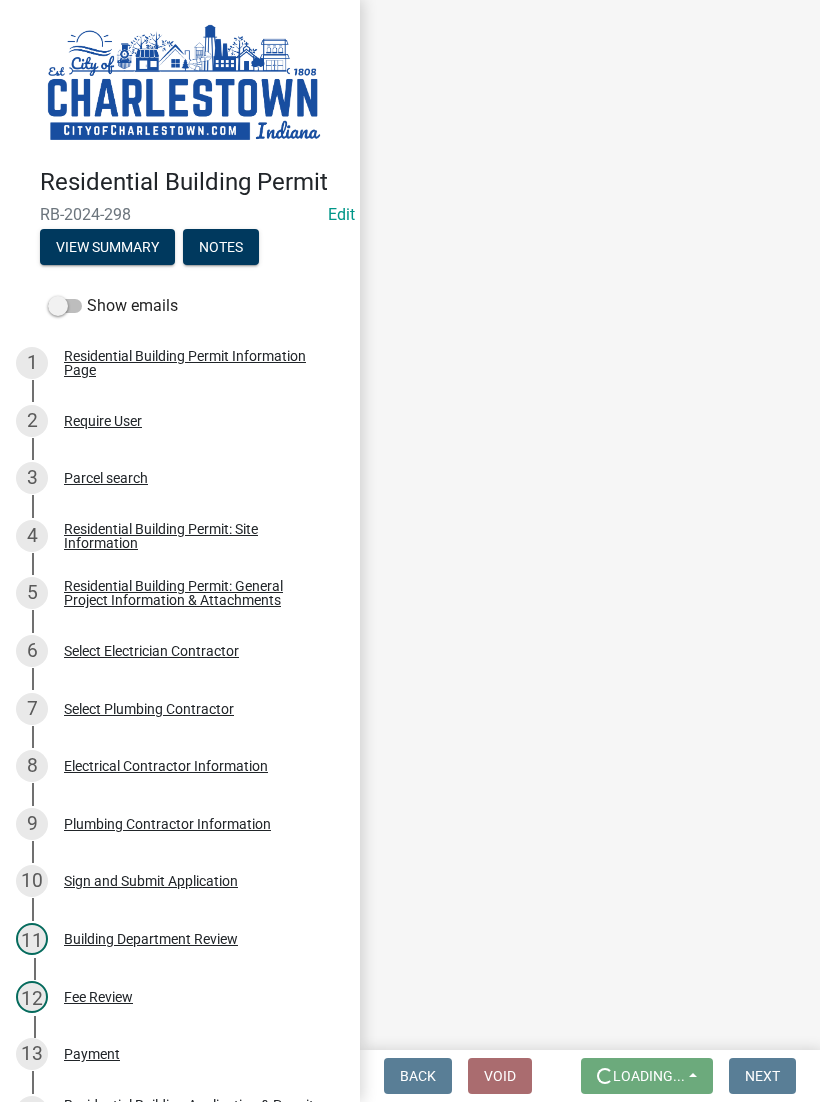 scroll, scrollTop: 0, scrollLeft: 0, axis: both 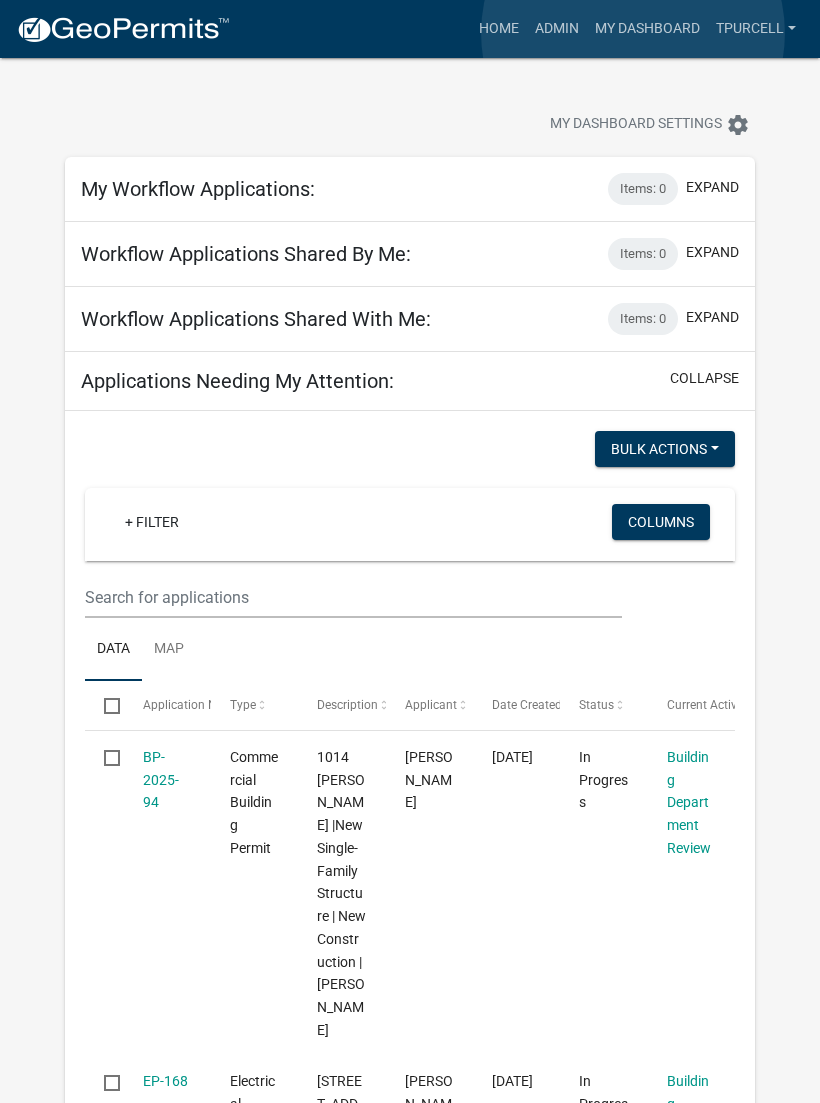 click on "My Dashboard" at bounding box center (647, 29) 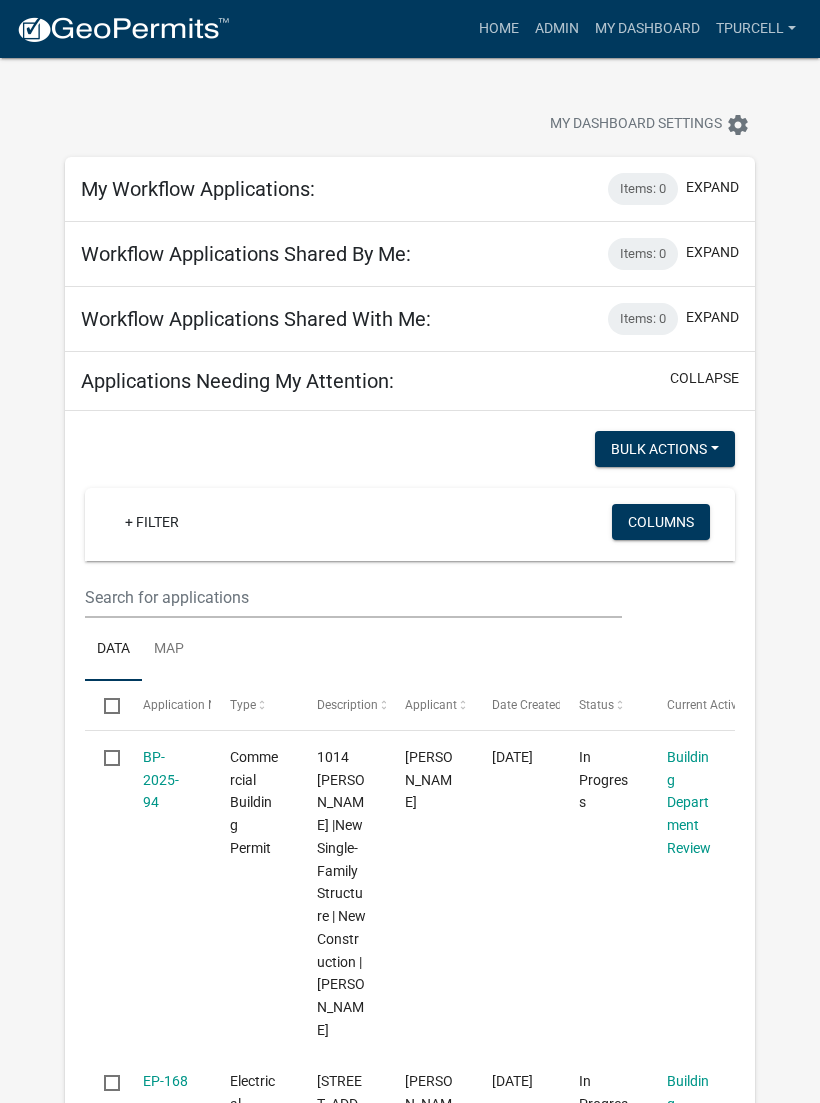 click on "My Dashboard" at bounding box center (647, 29) 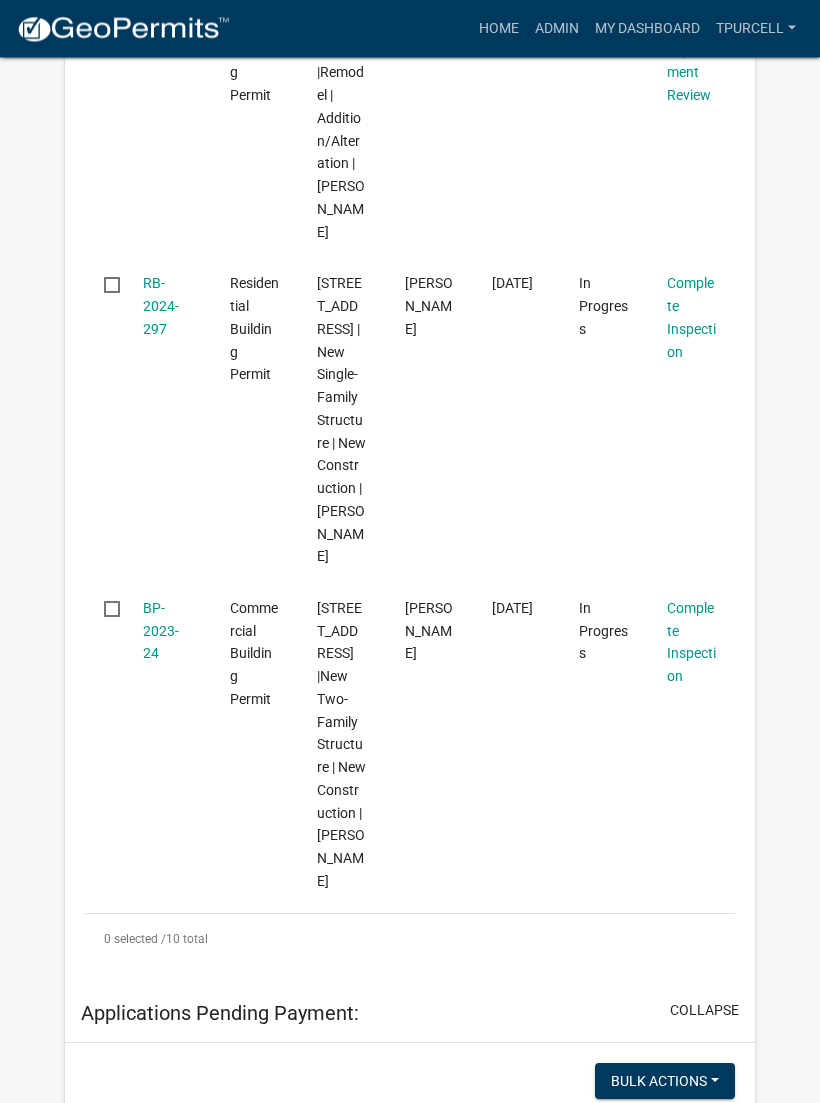 scroll, scrollTop: 2684, scrollLeft: 0, axis: vertical 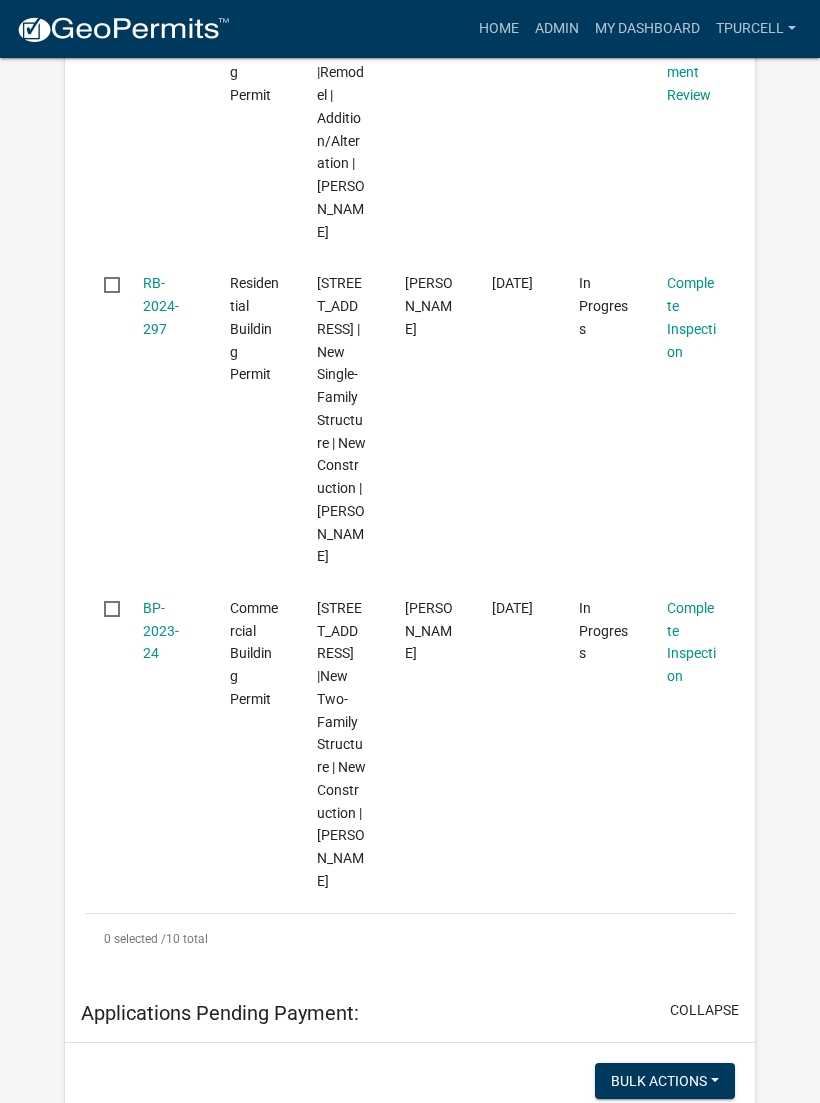 click on "RB-2024-297" 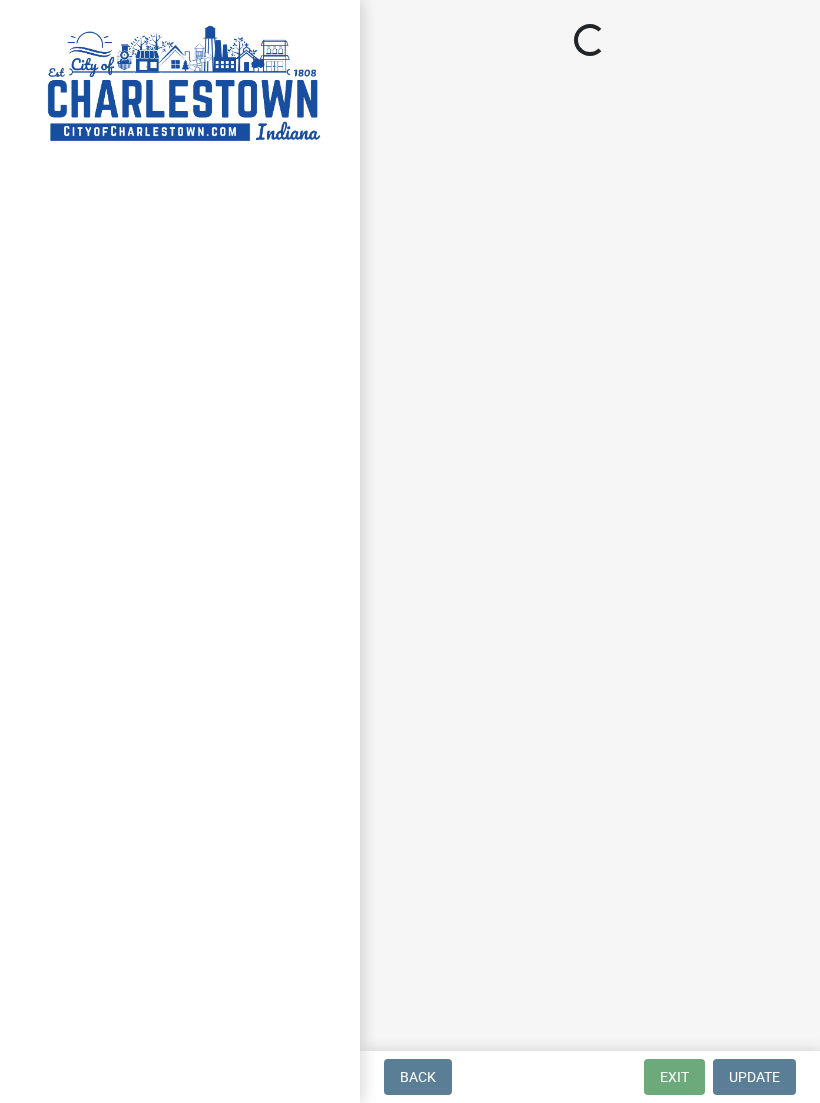 scroll, scrollTop: 0, scrollLeft: 0, axis: both 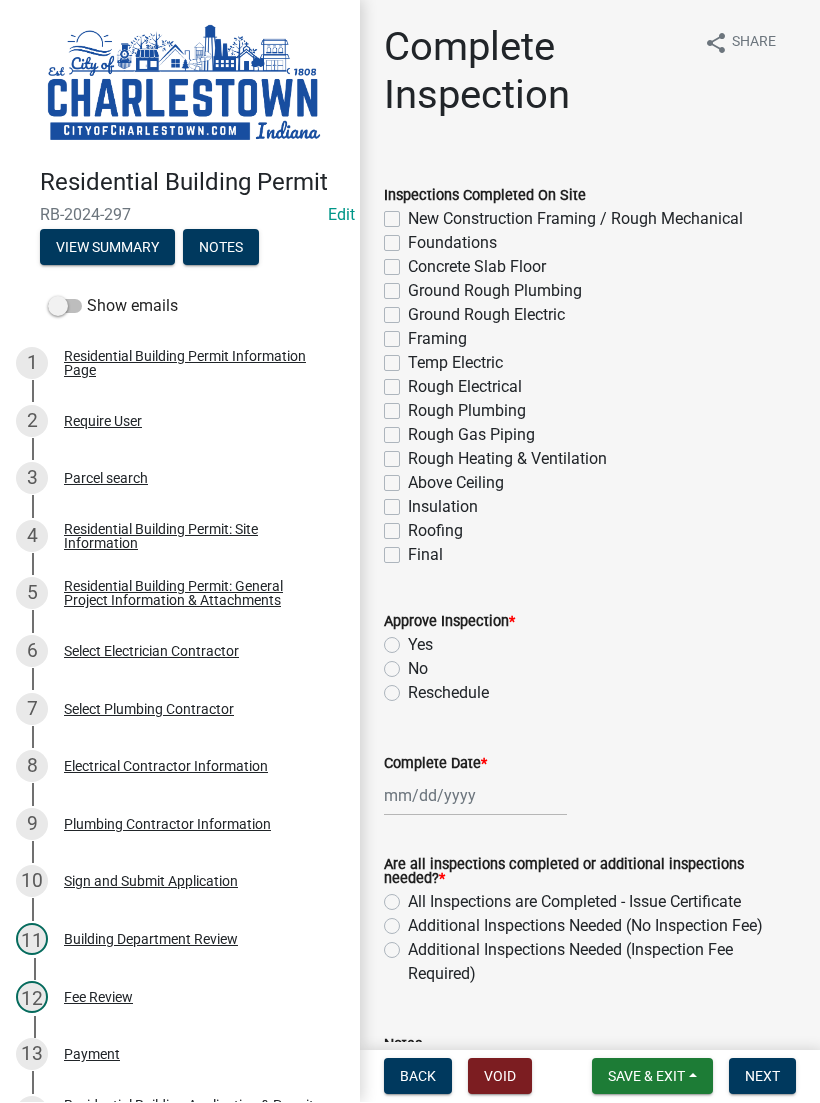 click on "Foundations" 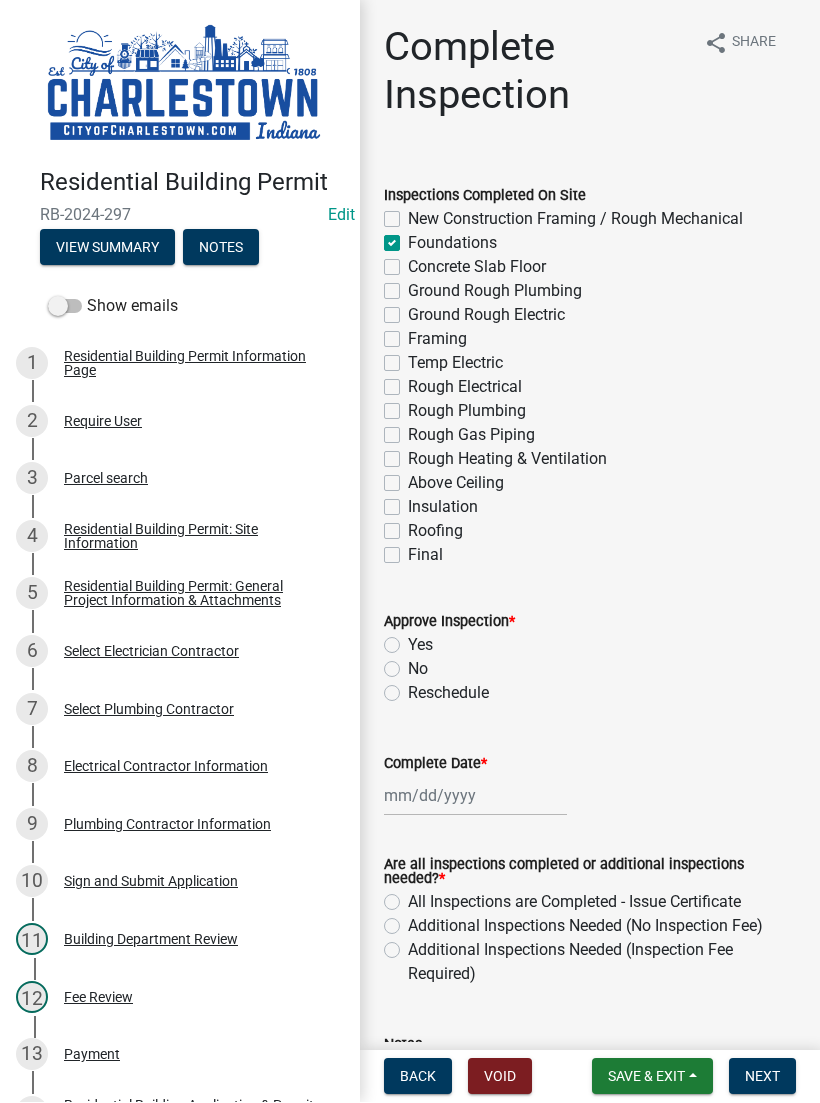 checkbox on "false" 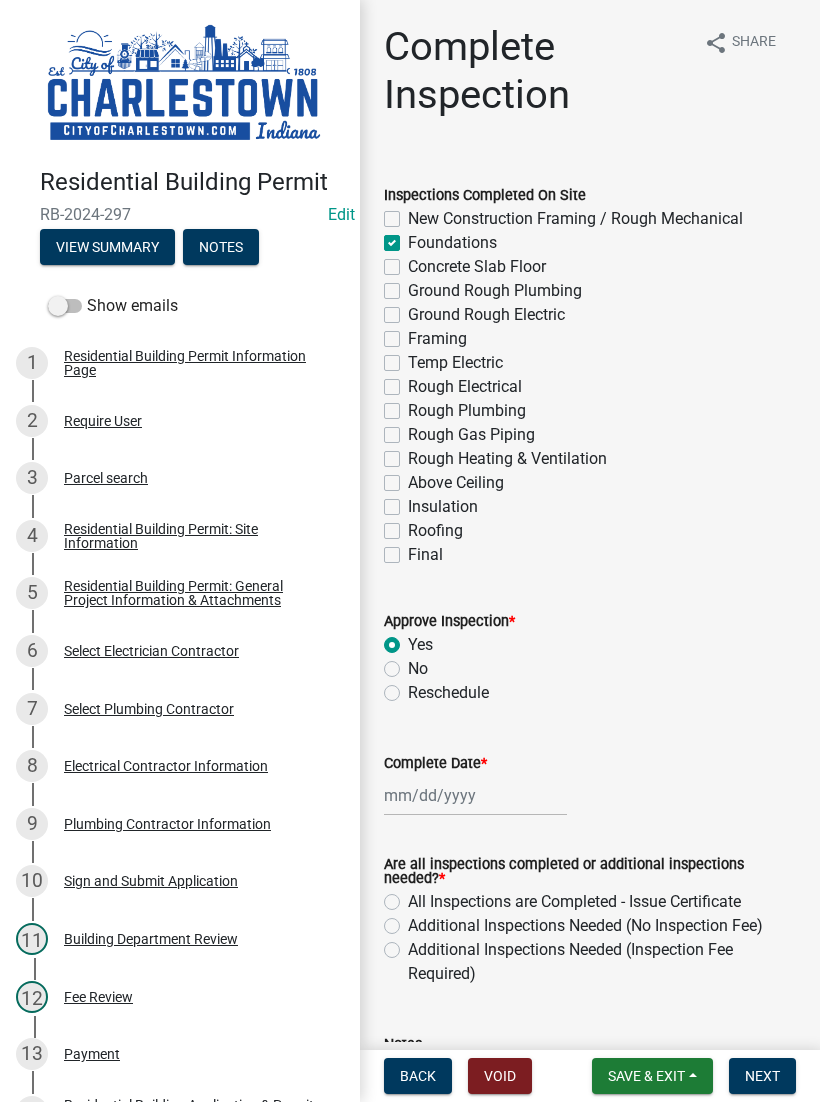 radio on "true" 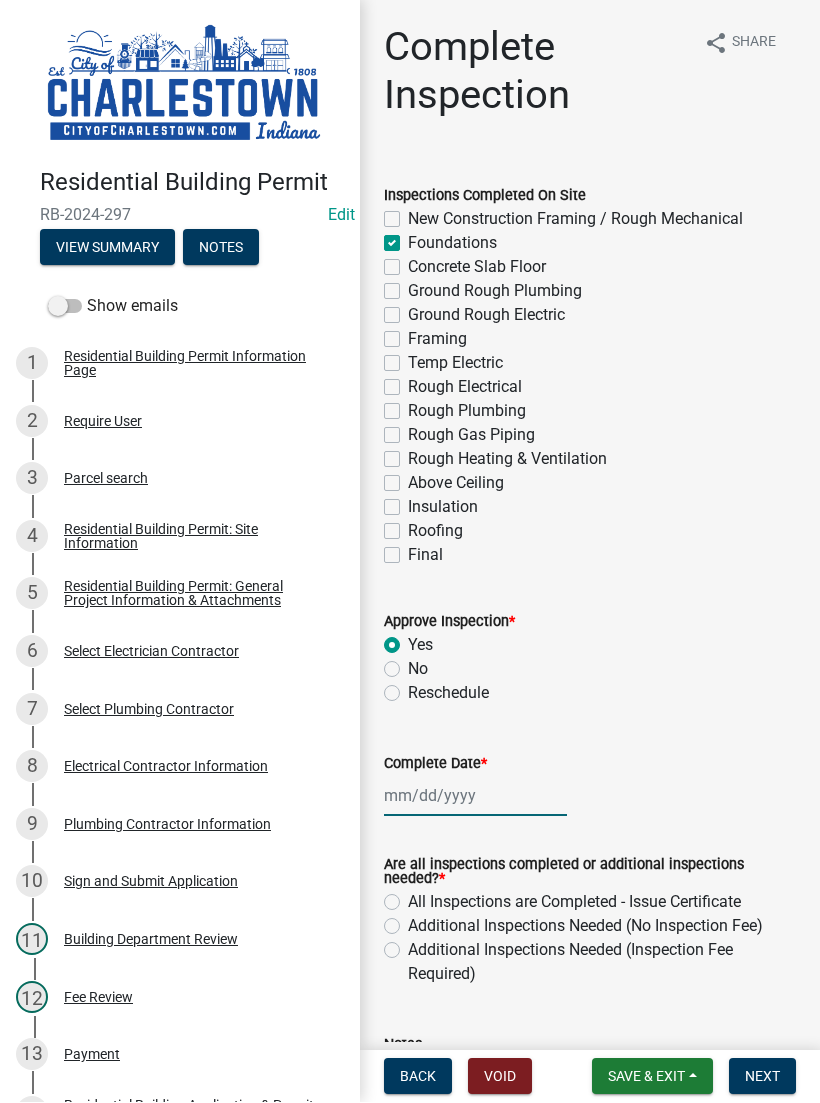 click 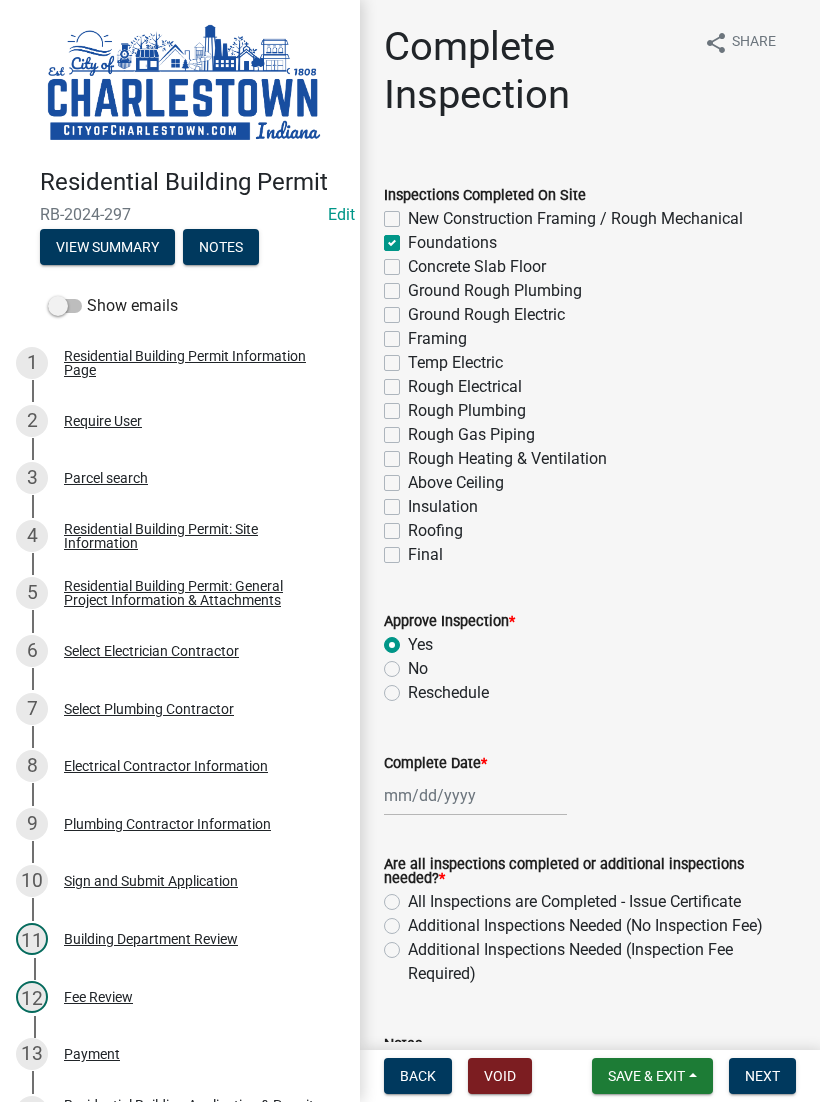 select on "7" 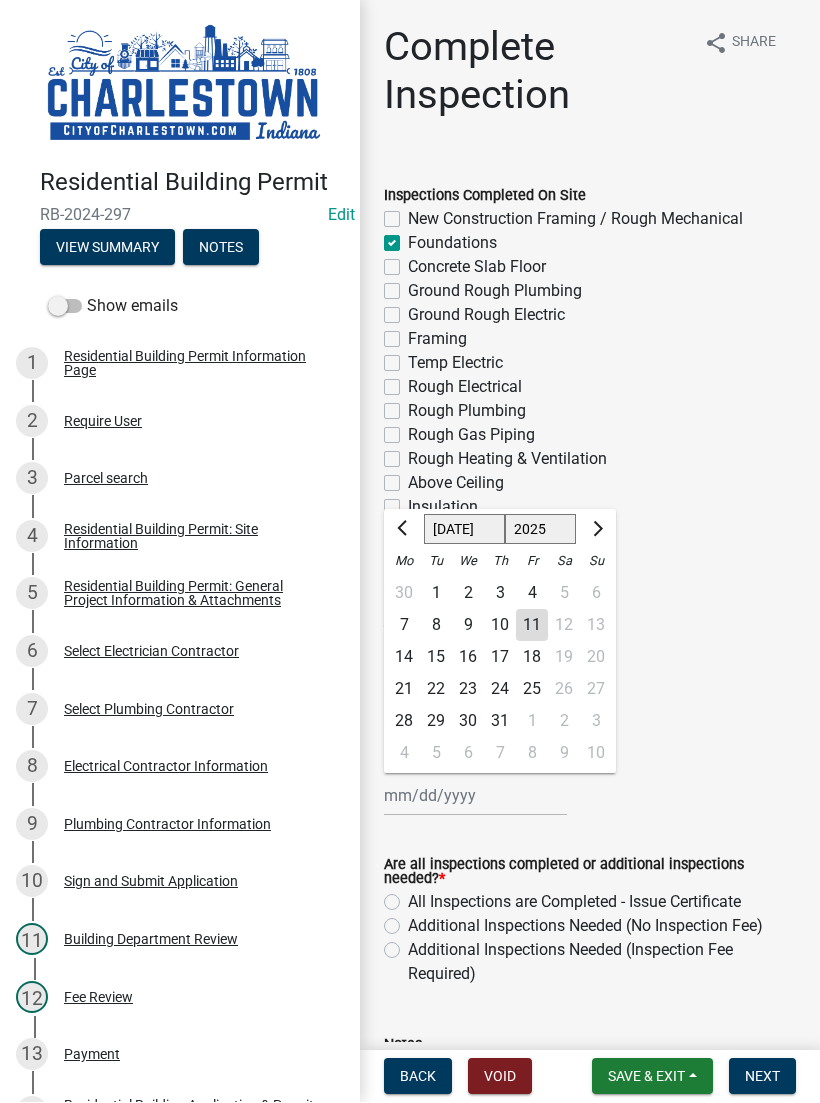 click on "11" 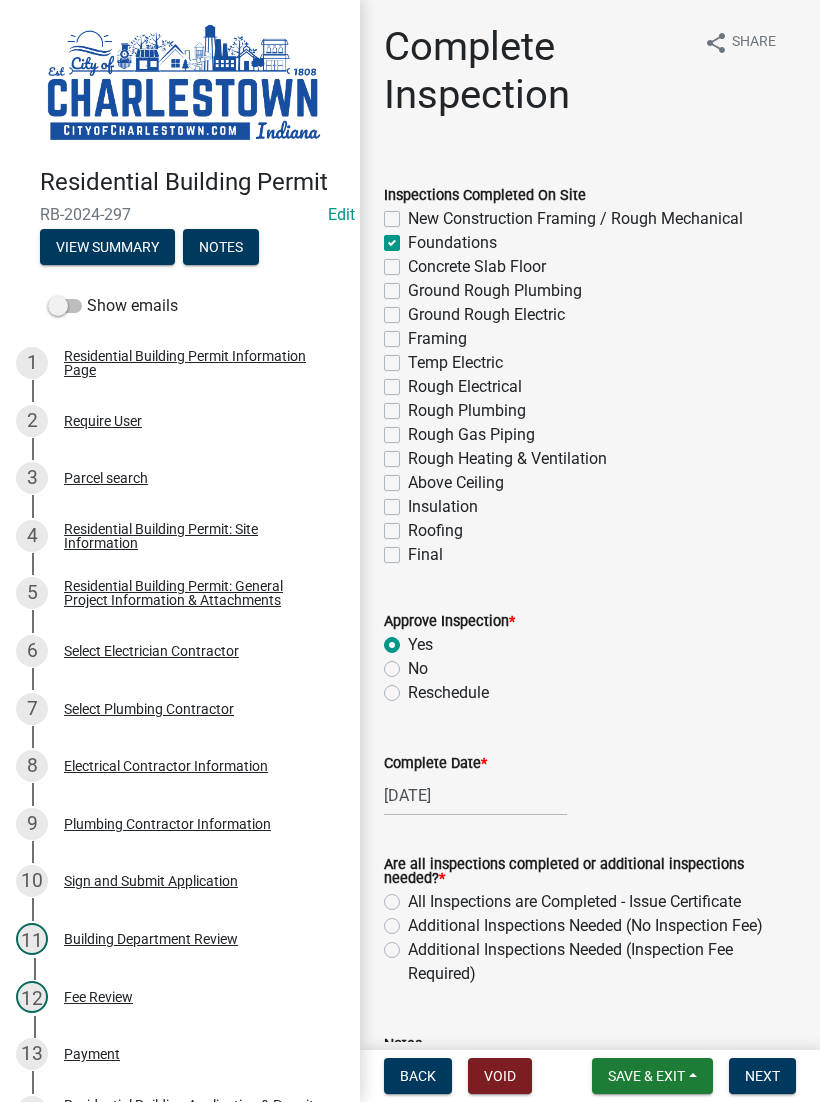 click on "Additional Inspections Needed (No Inspection Fee)" 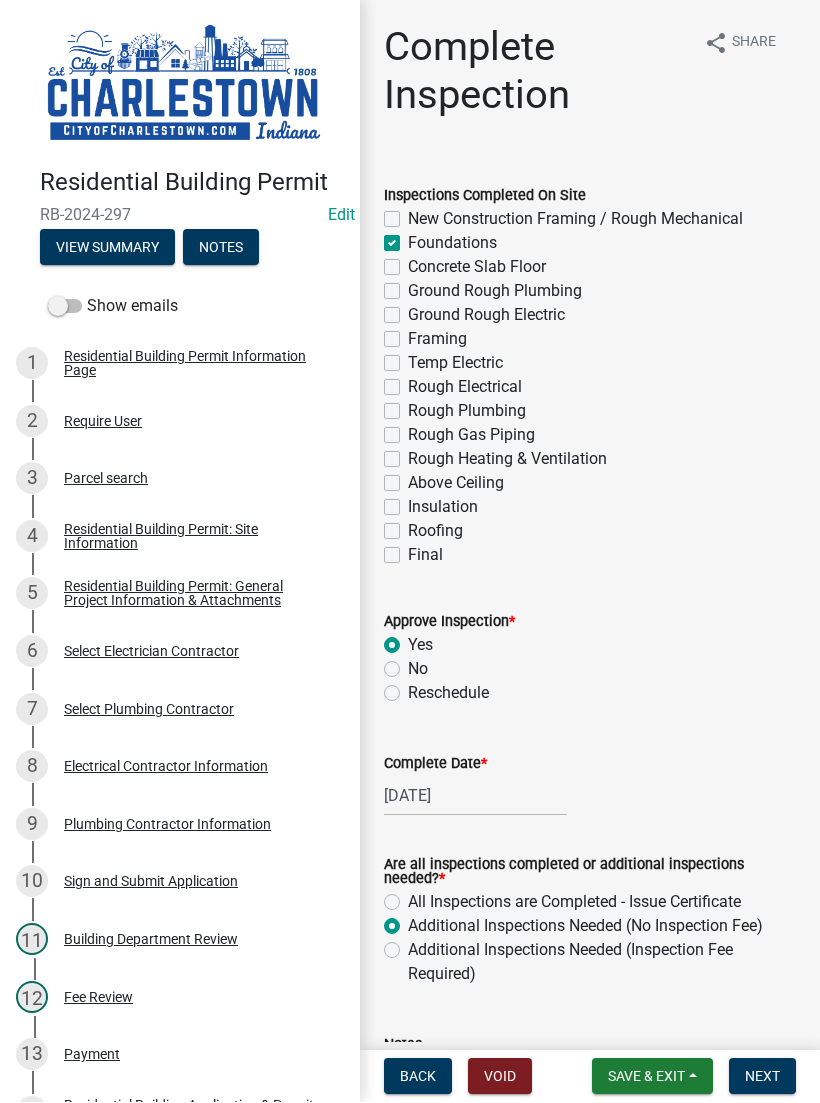 radio on "true" 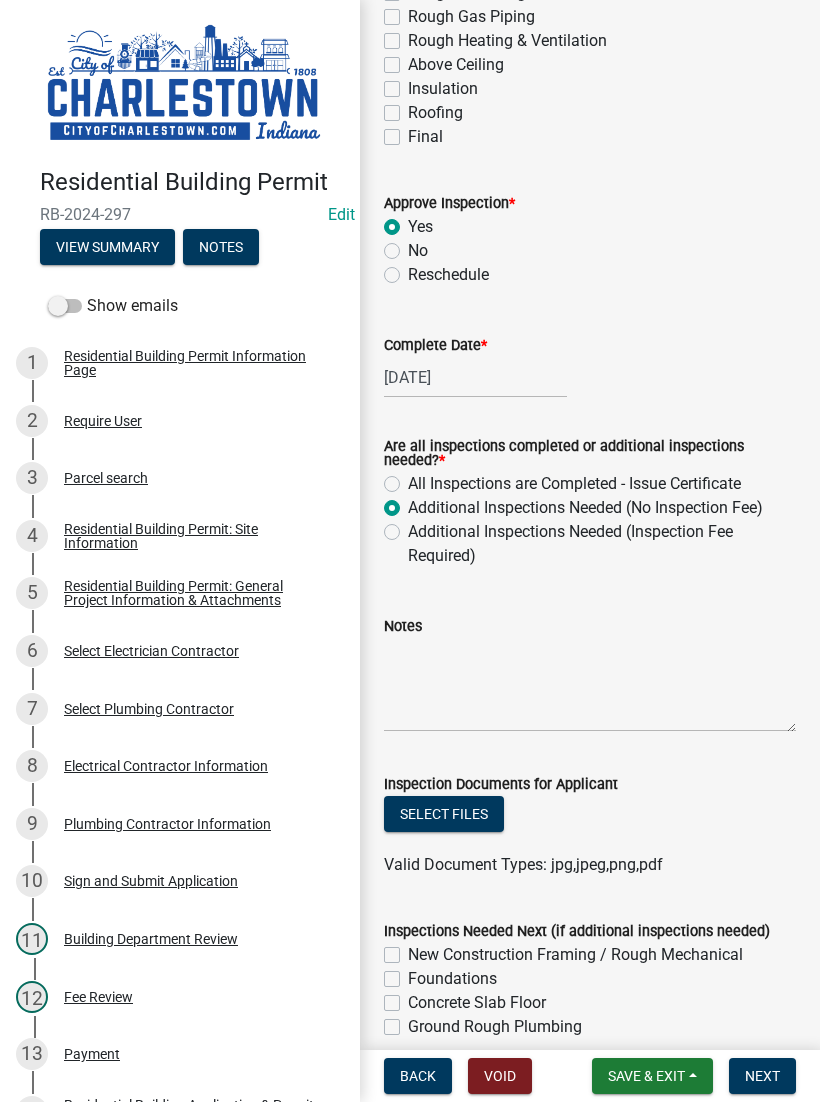 scroll, scrollTop: 423, scrollLeft: 0, axis: vertical 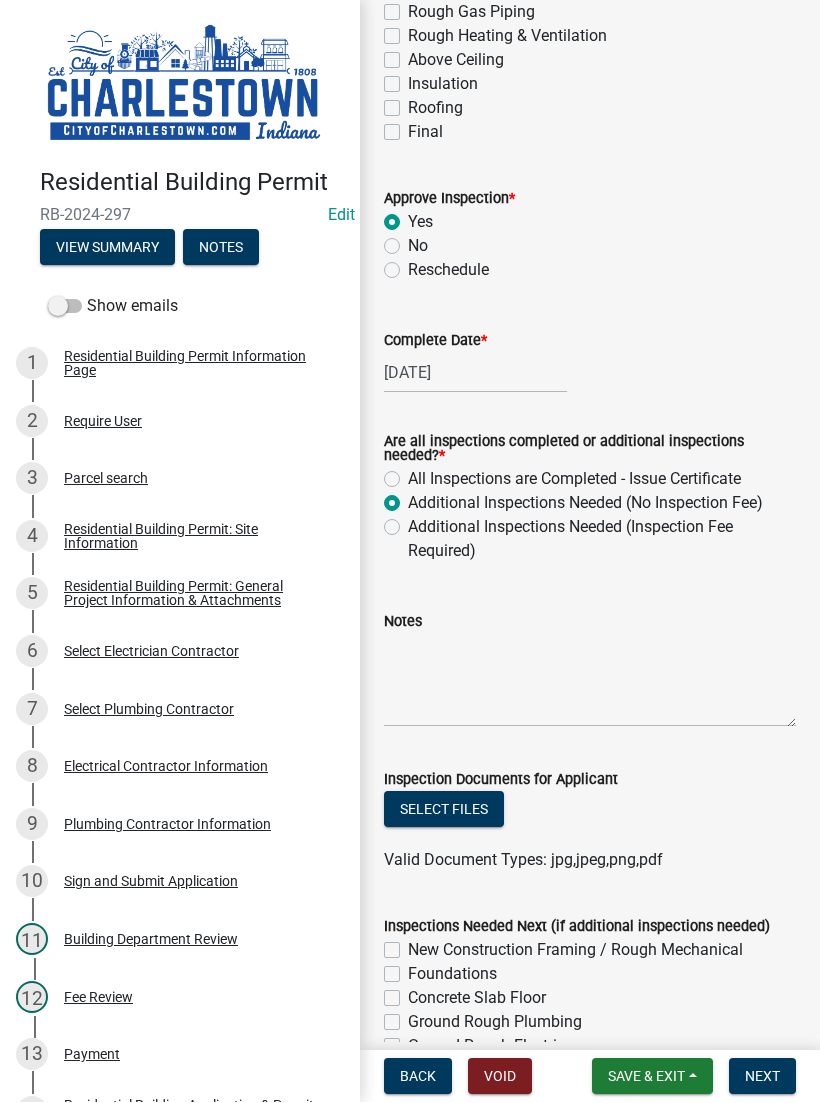 click on "Select files" 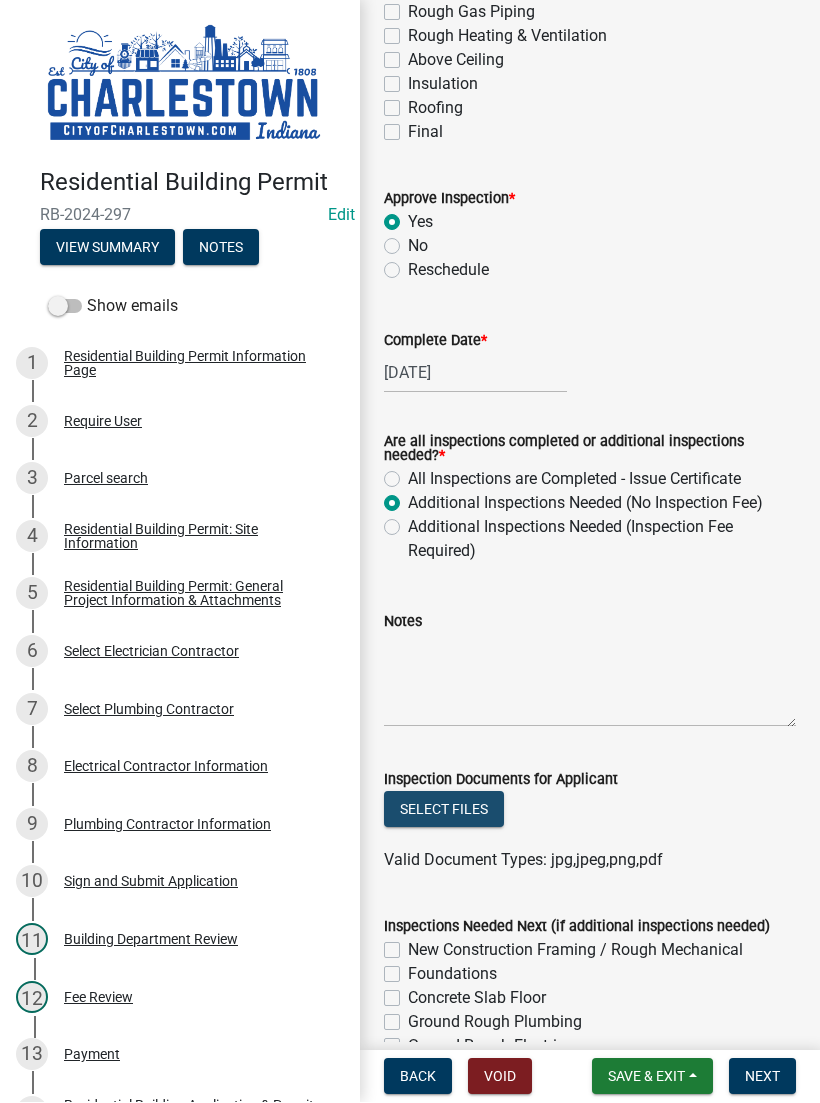 click on "Select files" 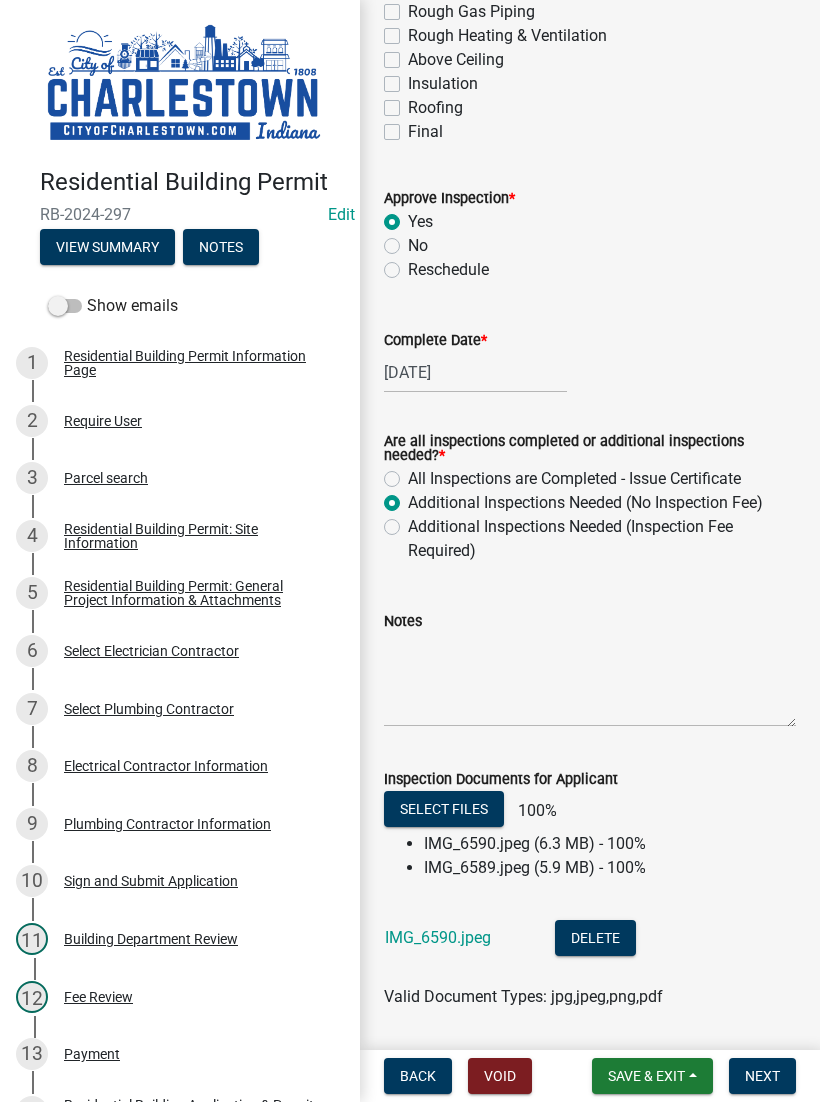click on "IMG_6590.jpeg  Delete" 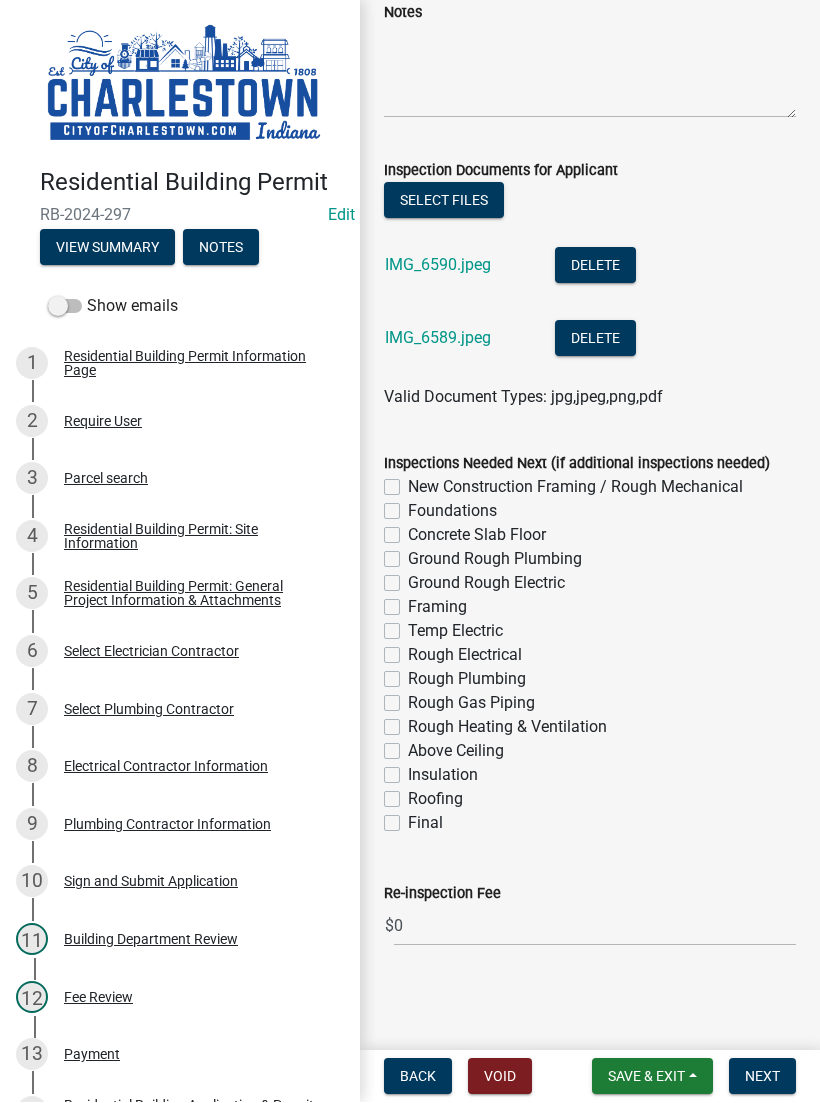 scroll, scrollTop: 1033, scrollLeft: 0, axis: vertical 